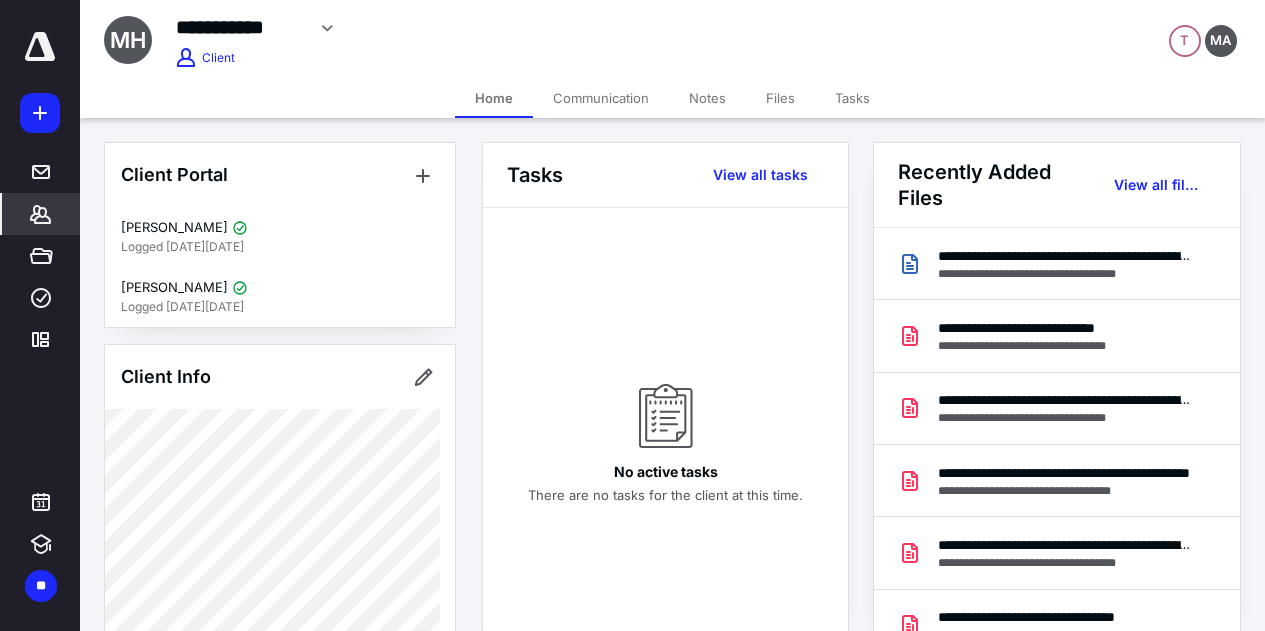 scroll, scrollTop: 0, scrollLeft: 0, axis: both 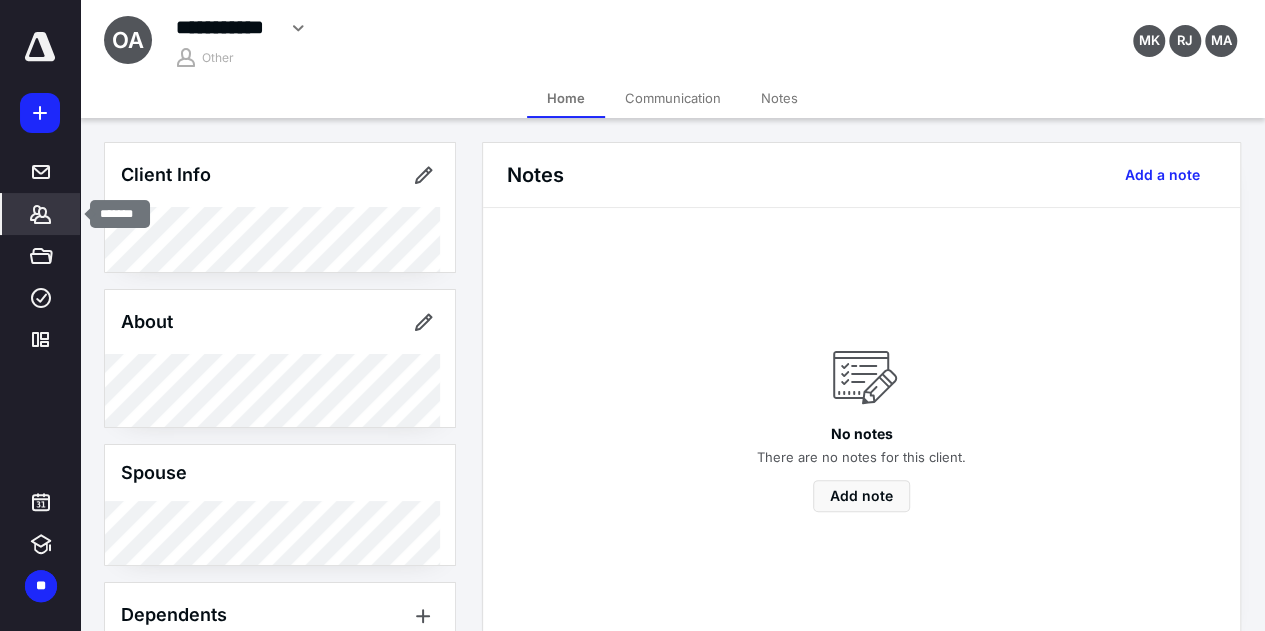click 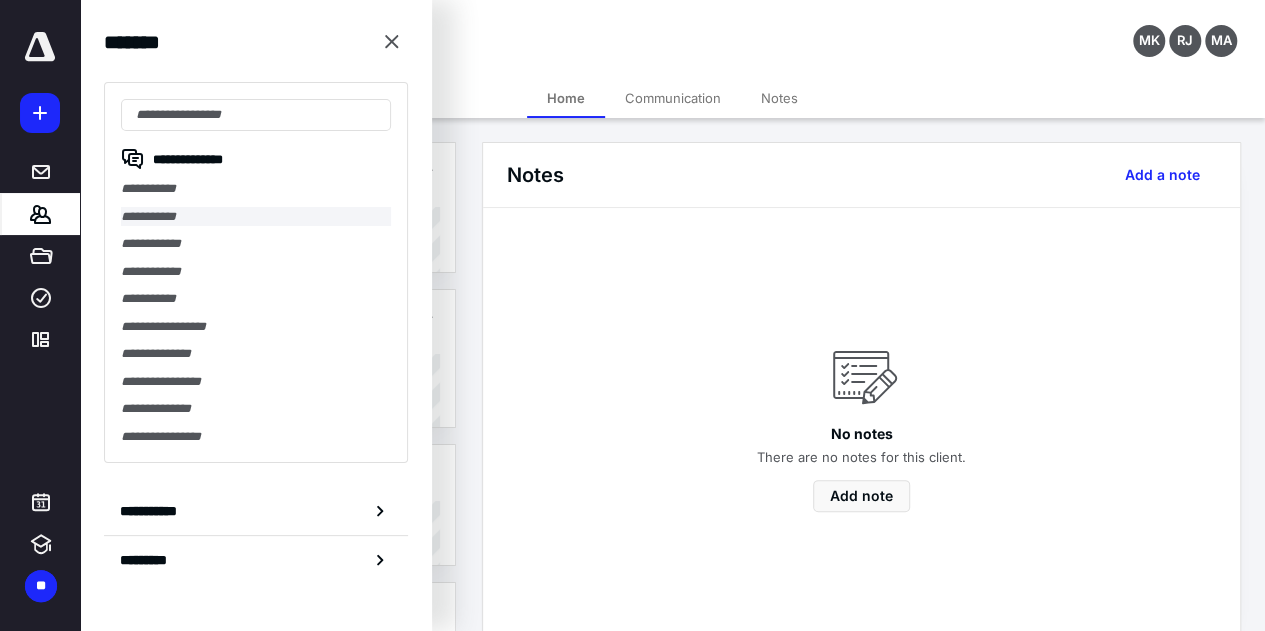 click on "**********" at bounding box center [256, 217] 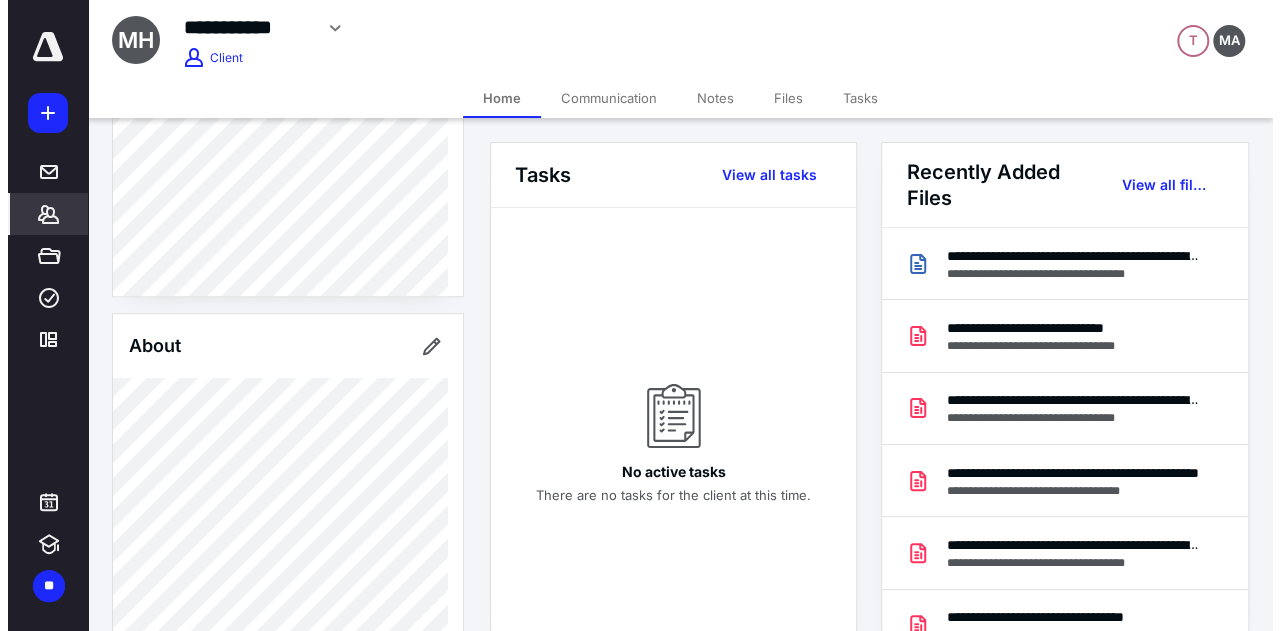 scroll, scrollTop: 200, scrollLeft: 0, axis: vertical 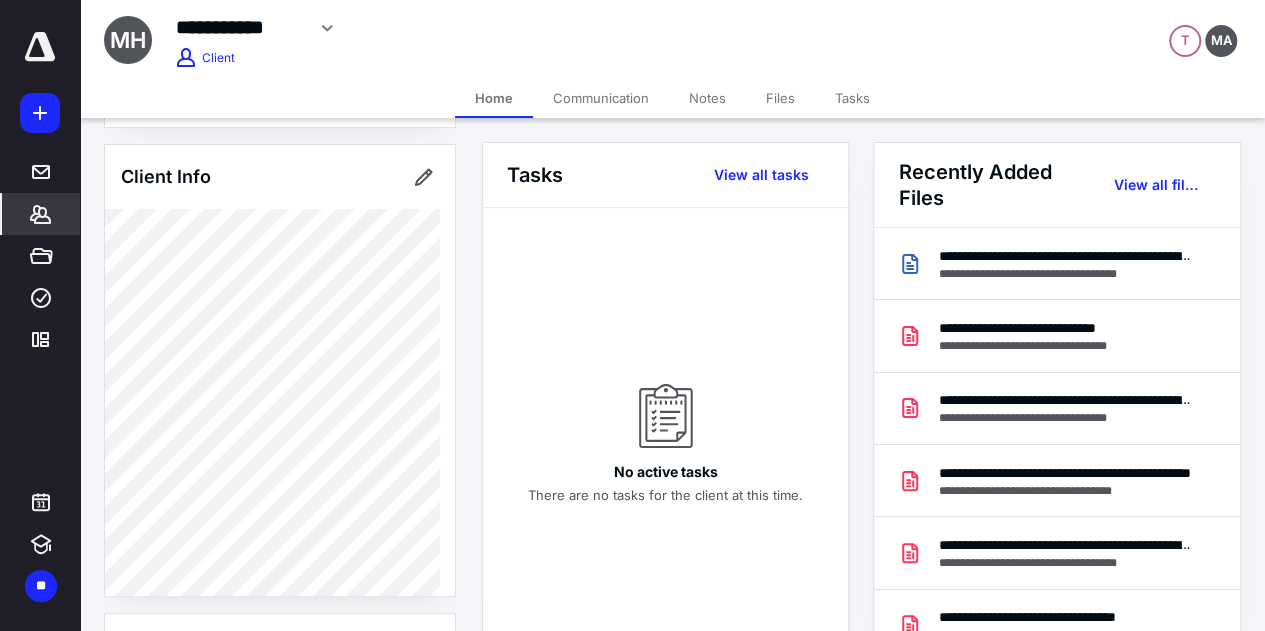 click on "Files" at bounding box center (780, 98) 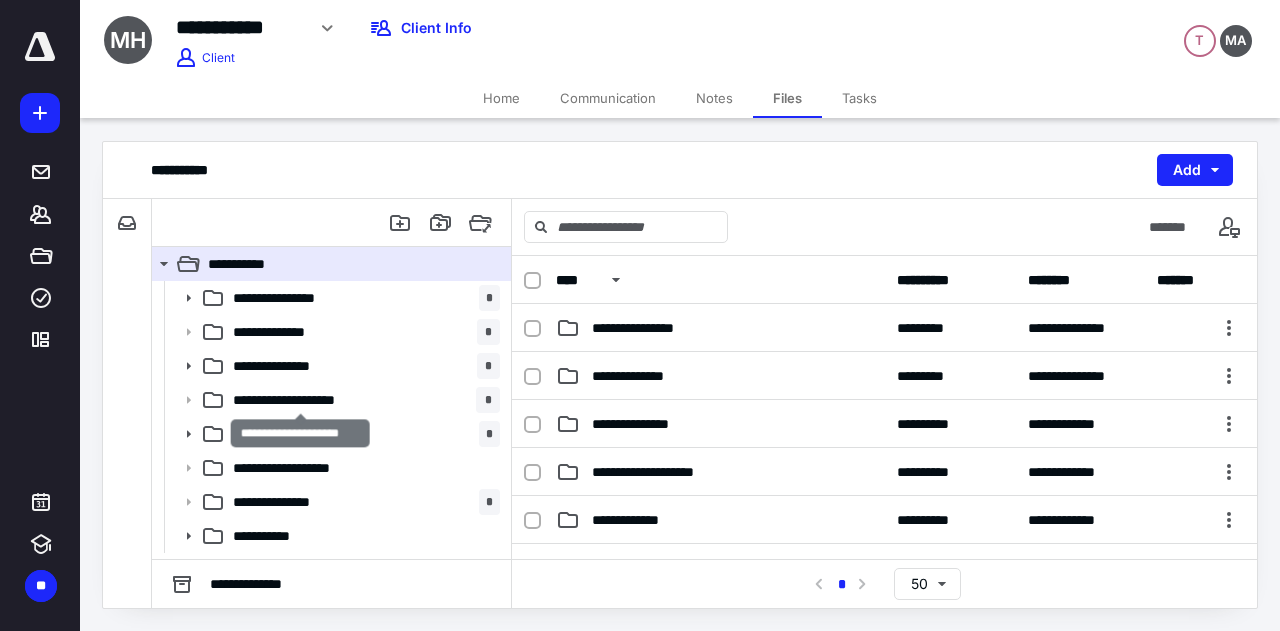 click on "**********" at bounding box center (301, 400) 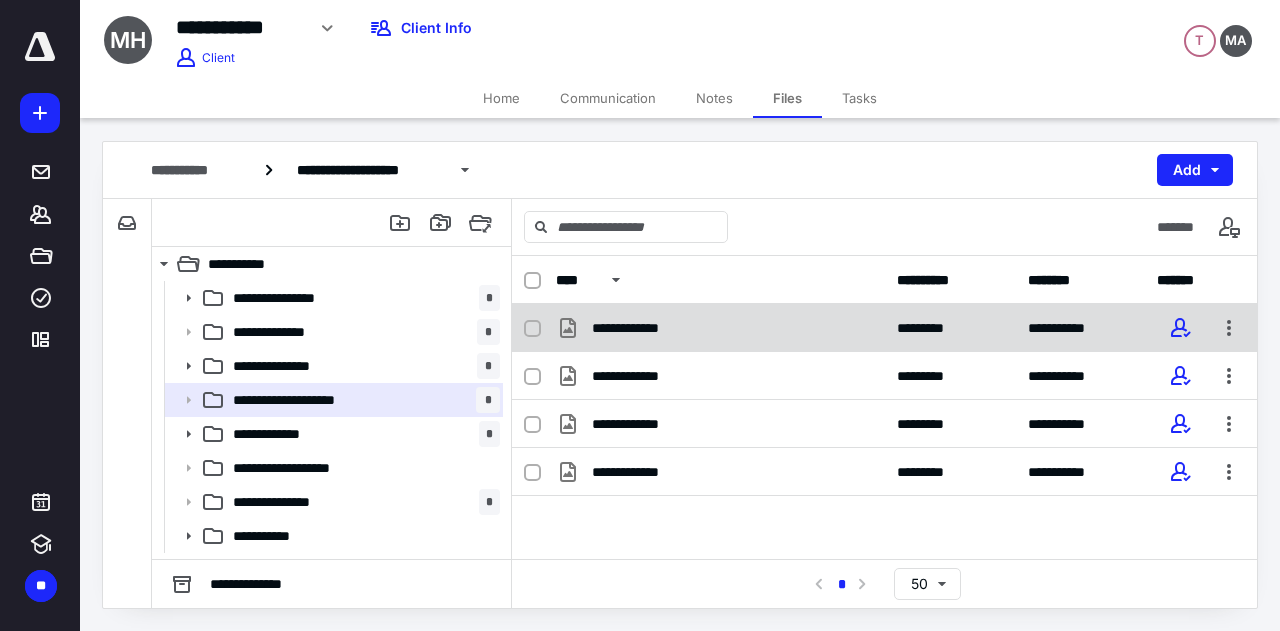 click on "*********" at bounding box center [950, 328] 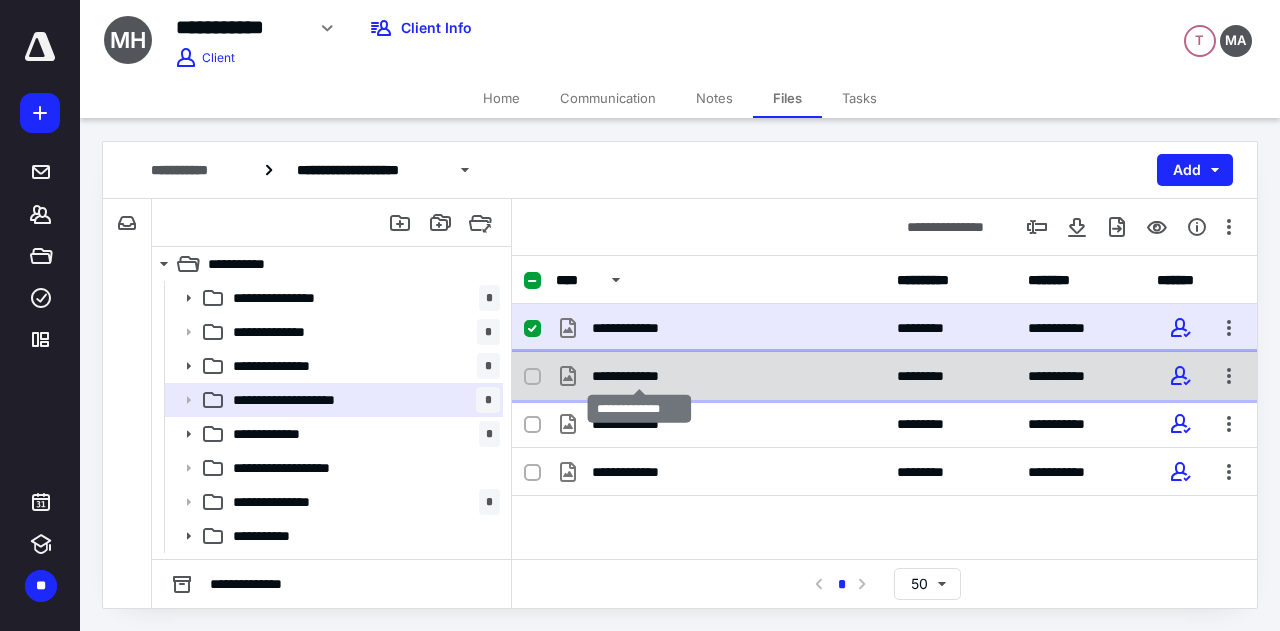 click on "**********" at bounding box center [640, 376] 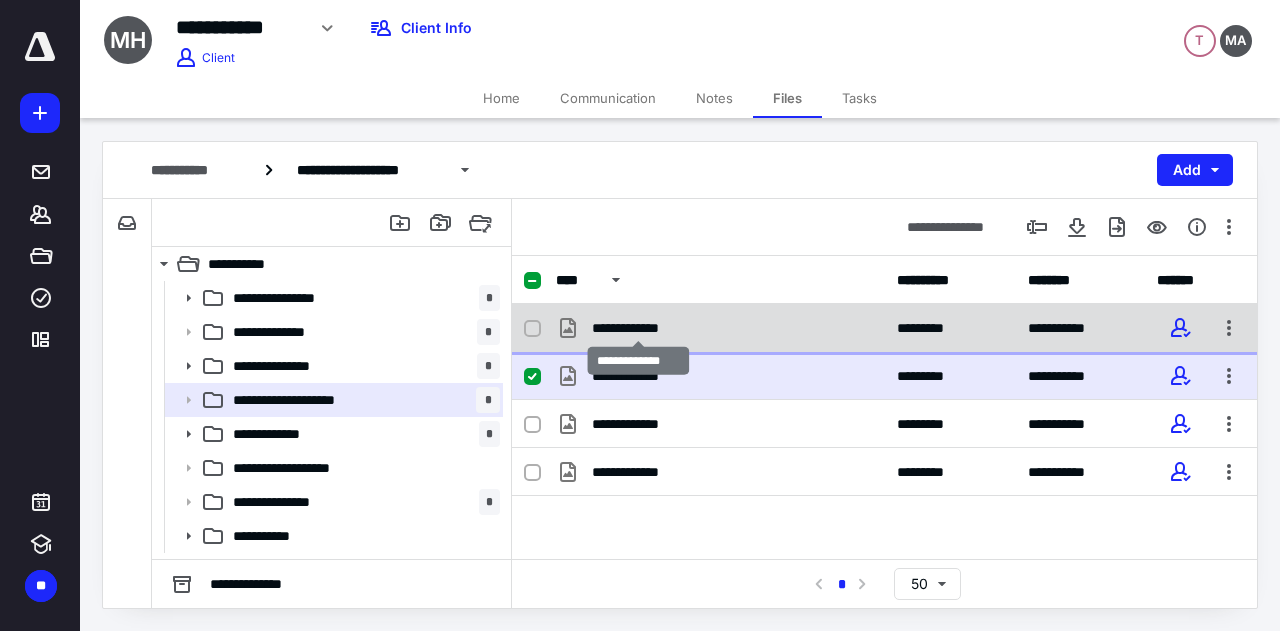 click on "**********" at bounding box center [639, 328] 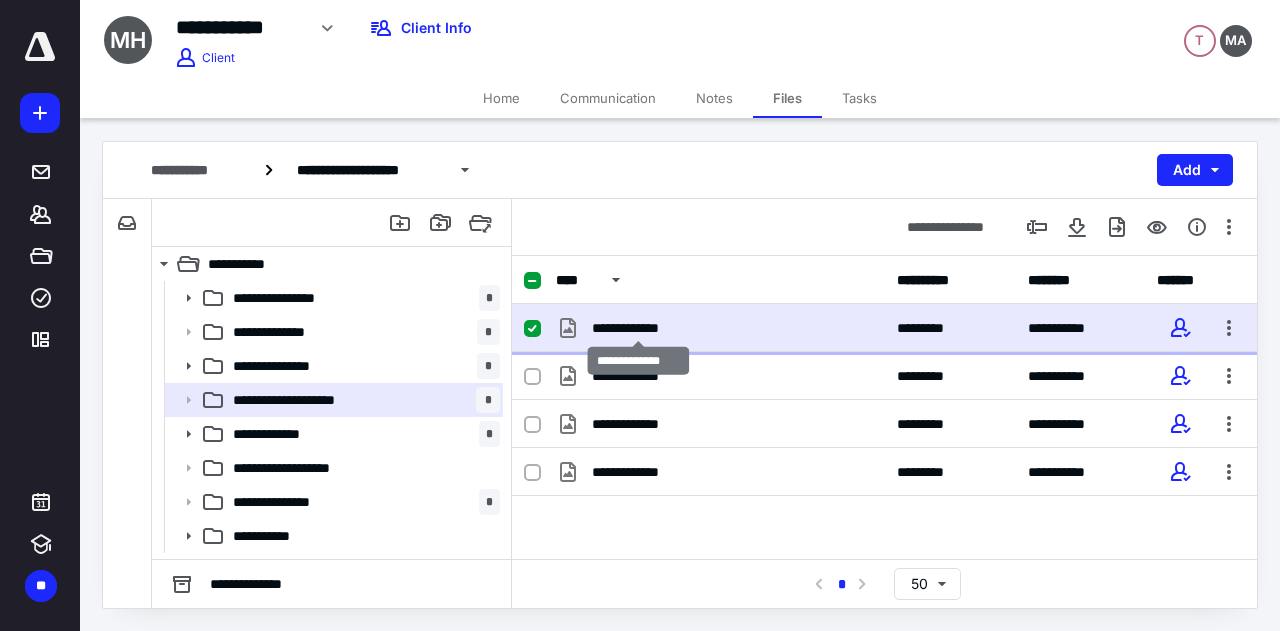 click on "**********" at bounding box center [639, 328] 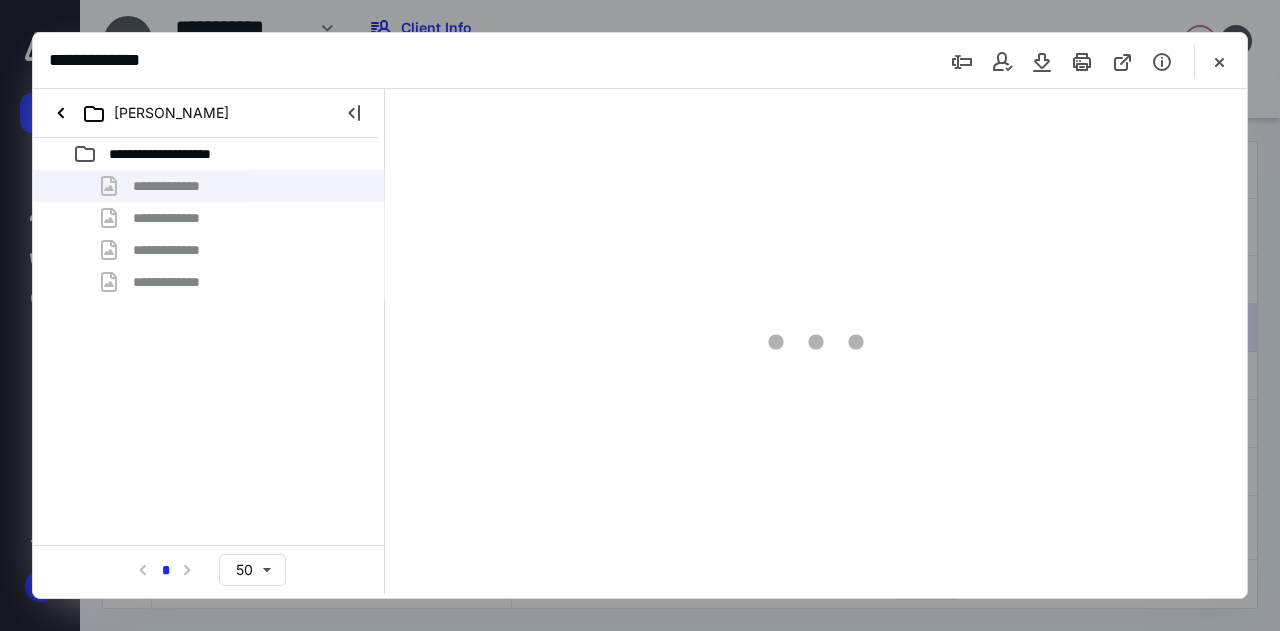 scroll, scrollTop: 0, scrollLeft: 0, axis: both 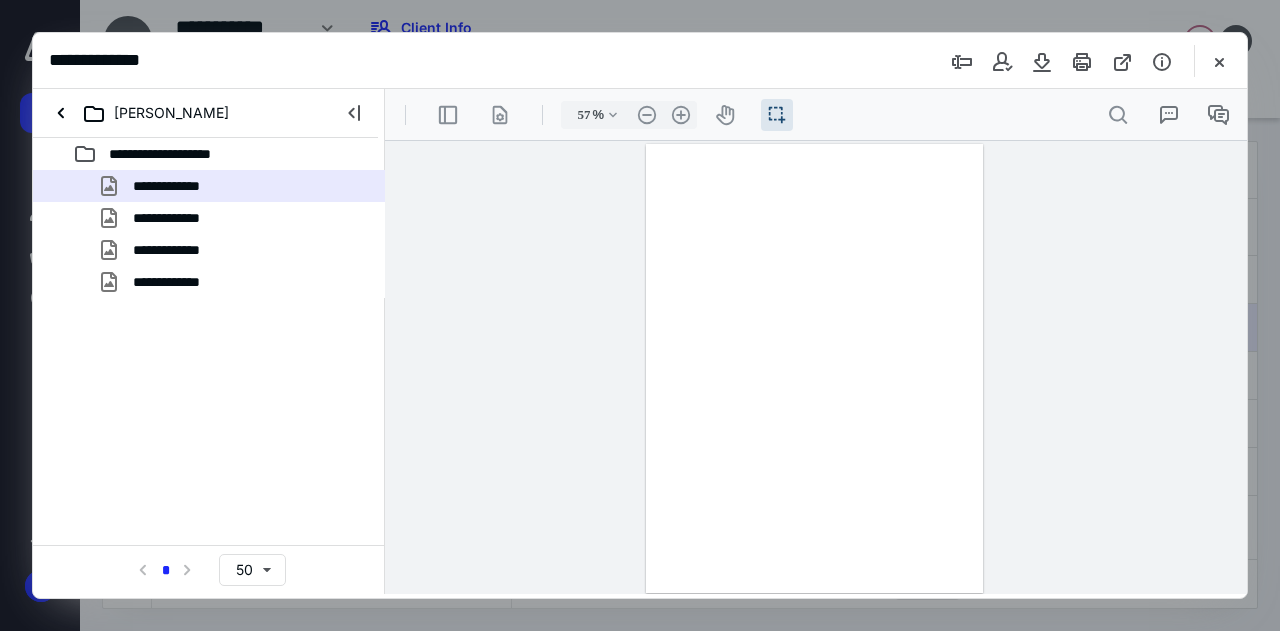 type on "142" 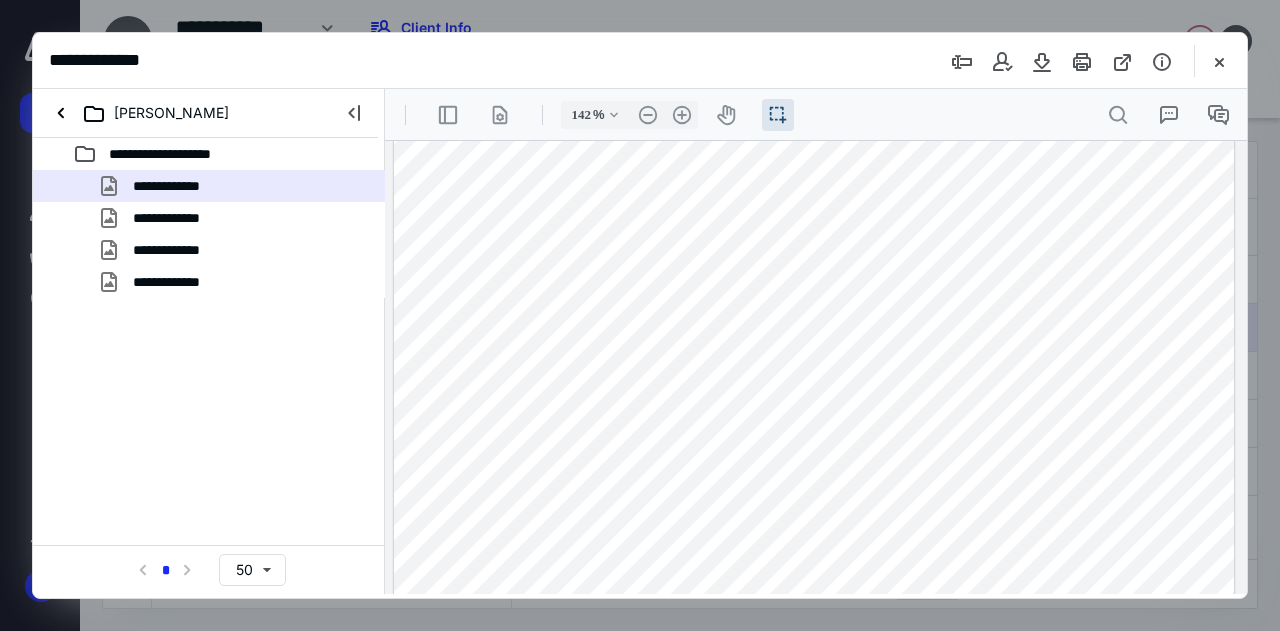 scroll, scrollTop: 400, scrollLeft: 0, axis: vertical 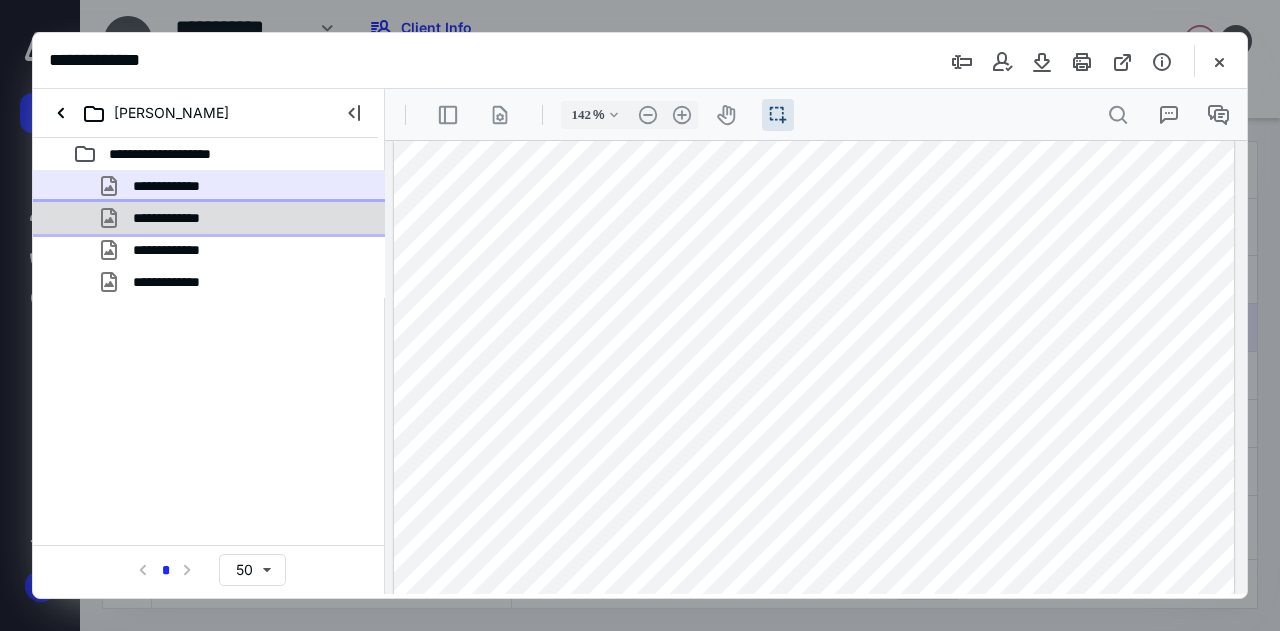 click on "**********" at bounding box center [181, 218] 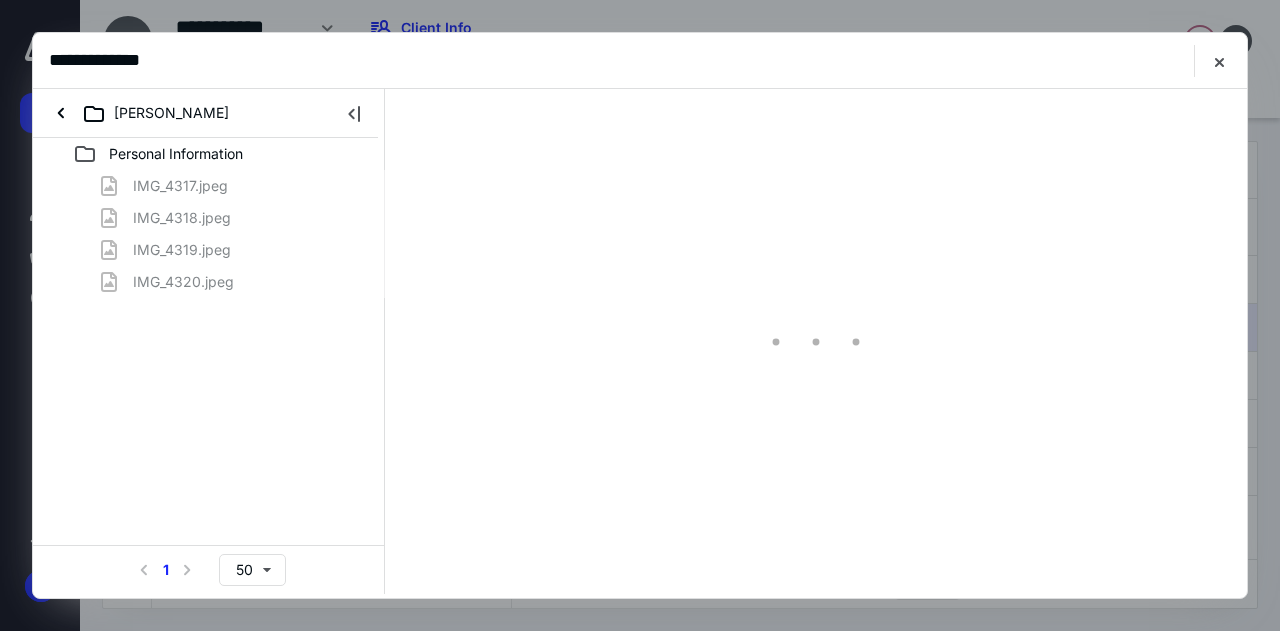 scroll, scrollTop: 0, scrollLeft: 0, axis: both 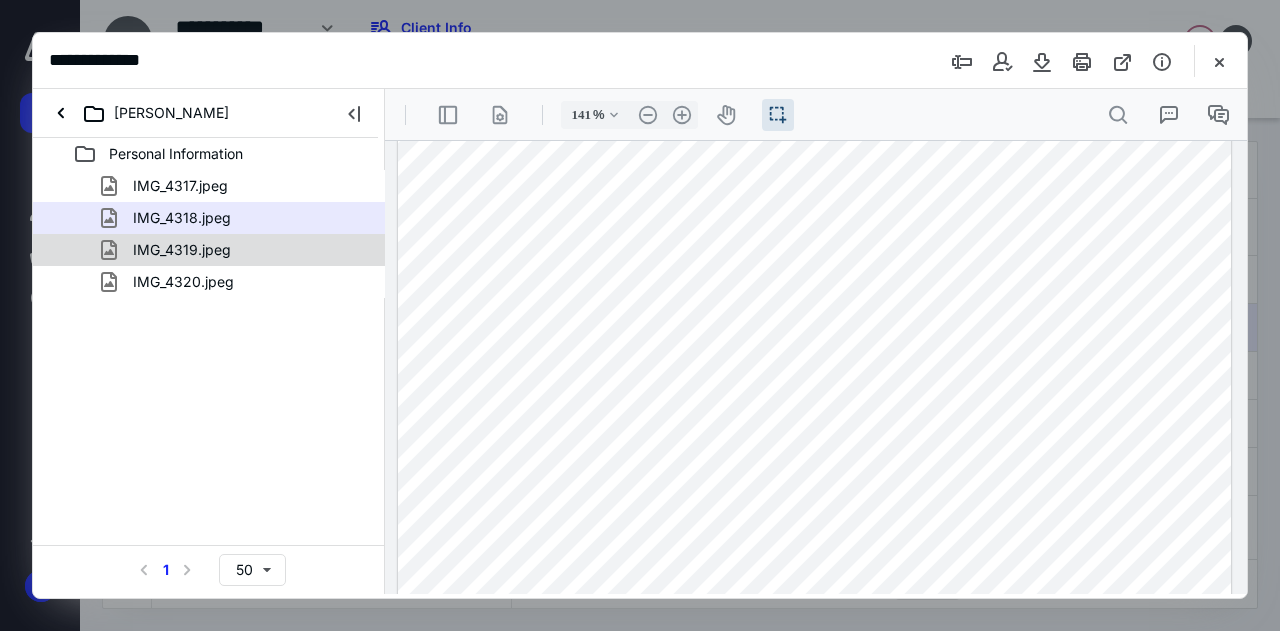 click on "IMG_4319.jpeg" at bounding box center (182, 250) 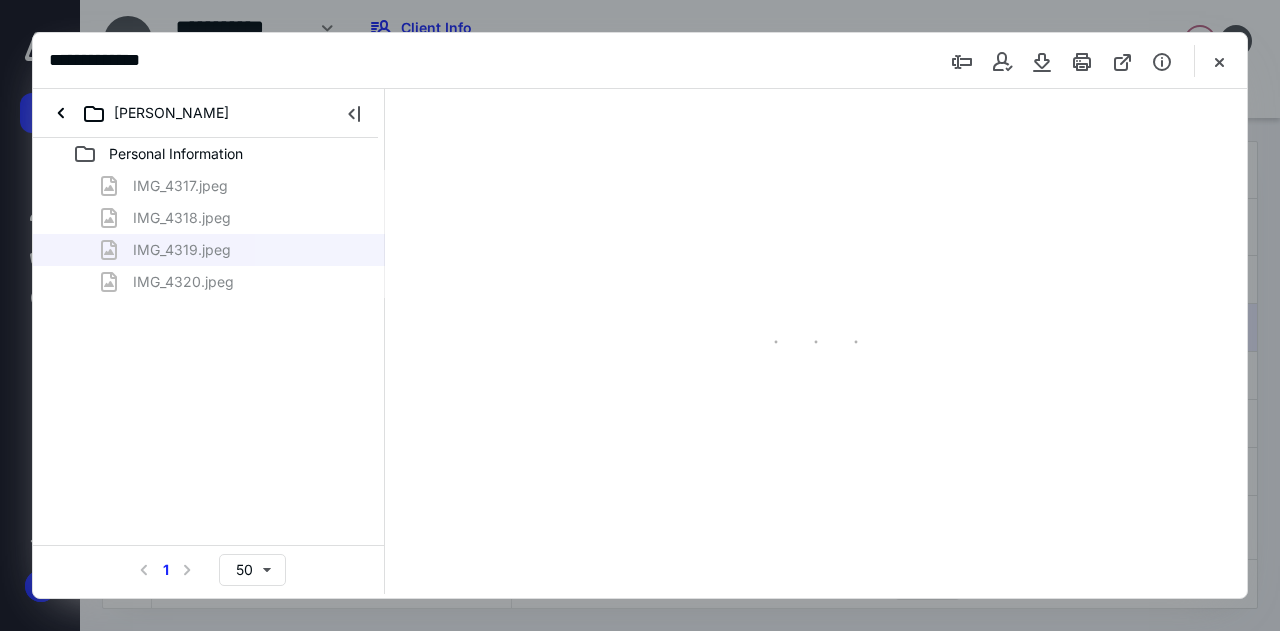 scroll, scrollTop: 0, scrollLeft: 0, axis: both 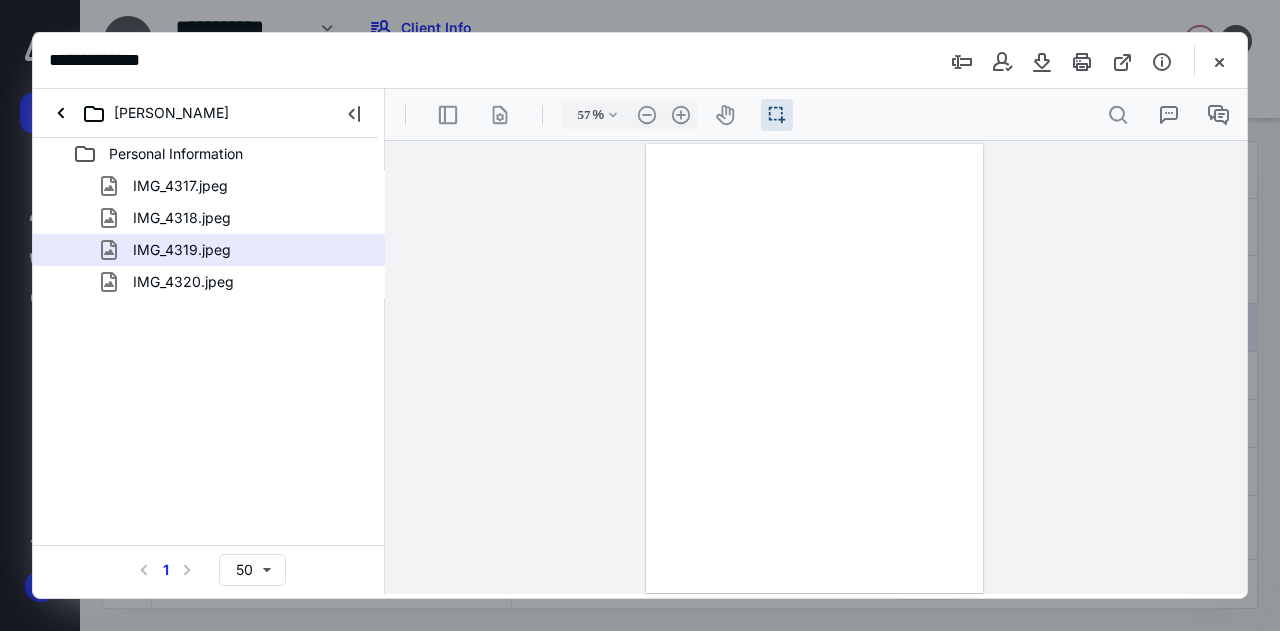 type on "142" 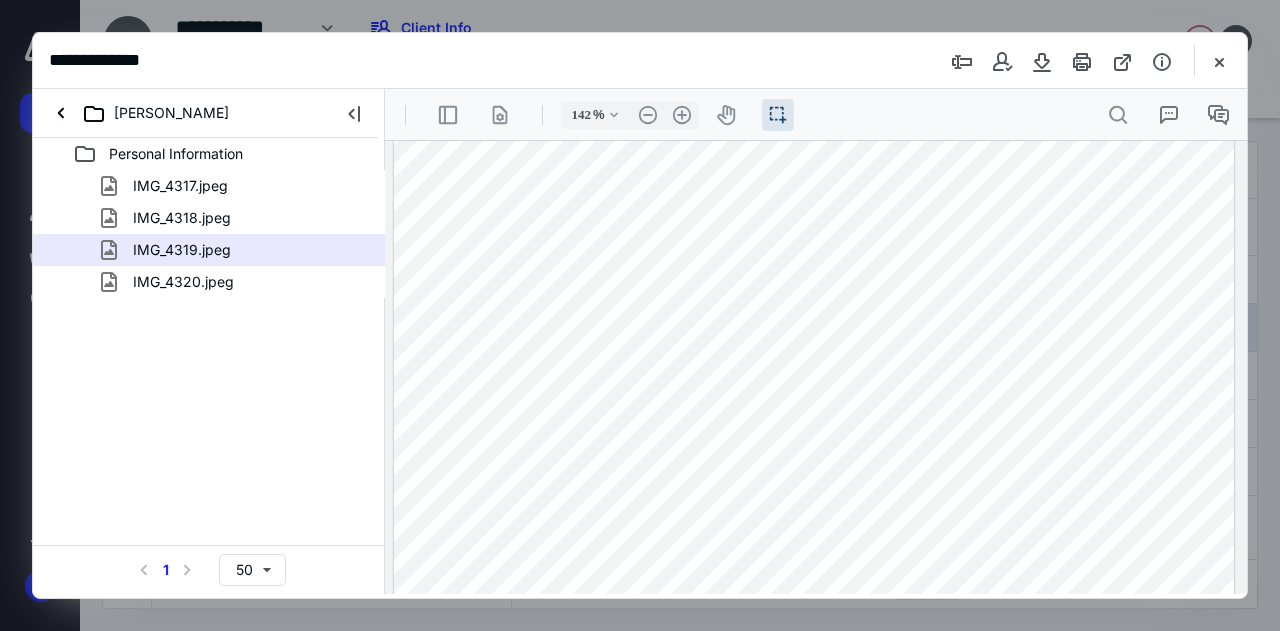 scroll, scrollTop: 0, scrollLeft: 0, axis: both 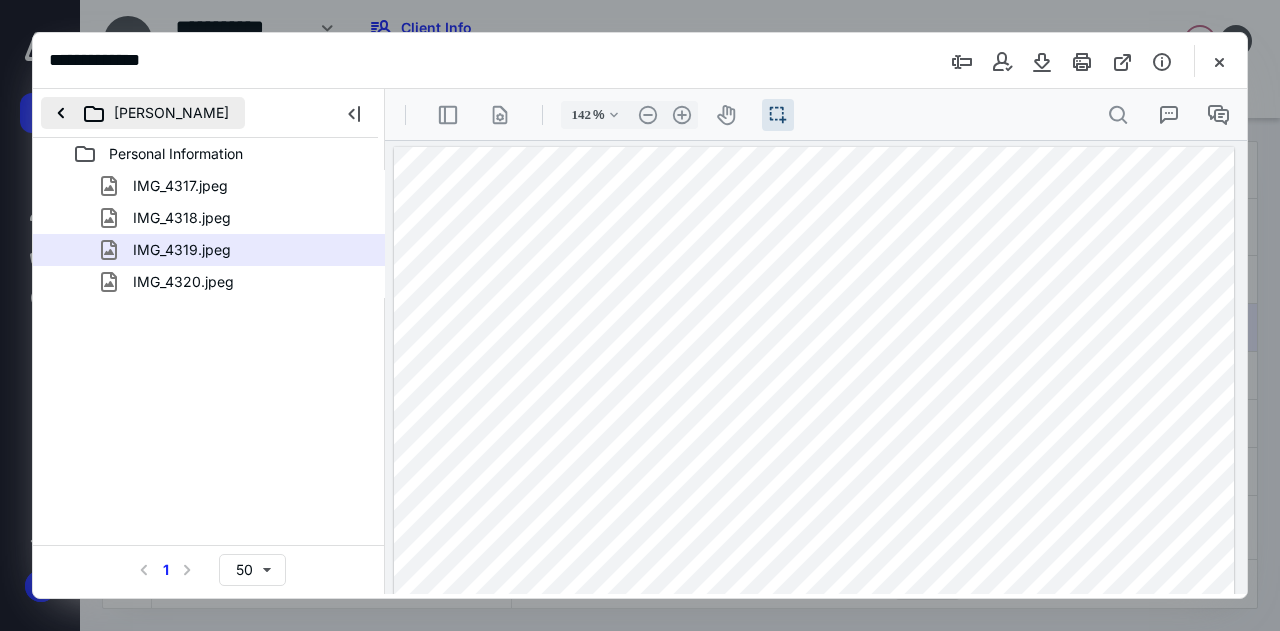 click on "[PERSON_NAME]" at bounding box center (143, 113) 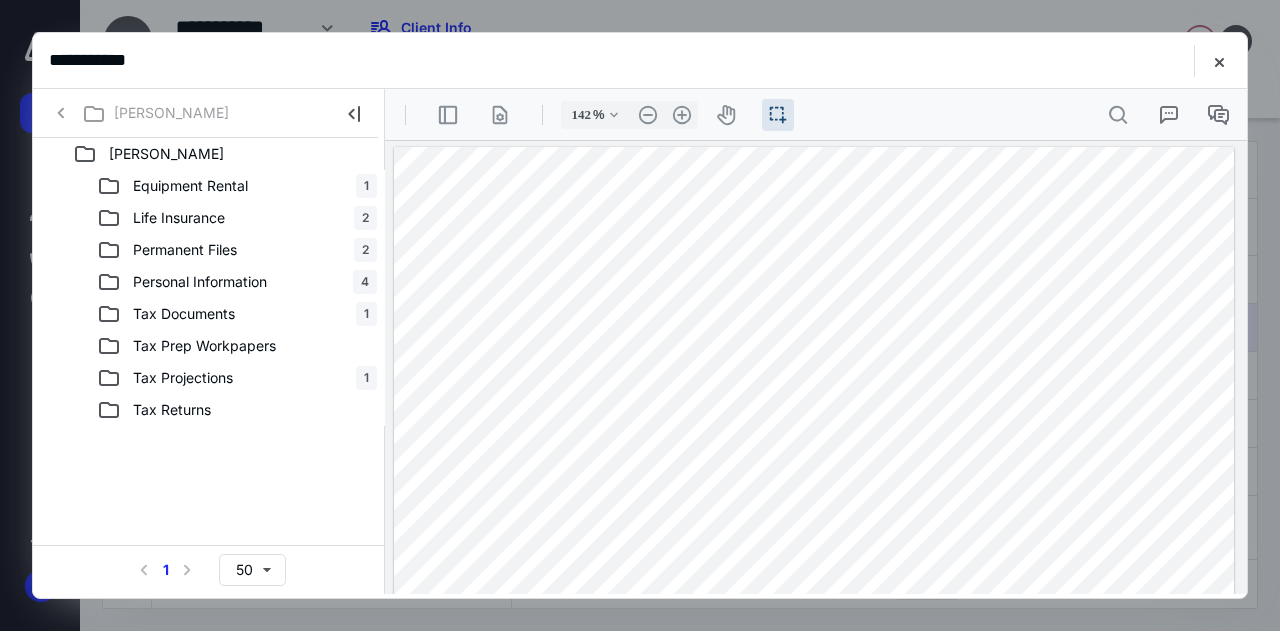 click 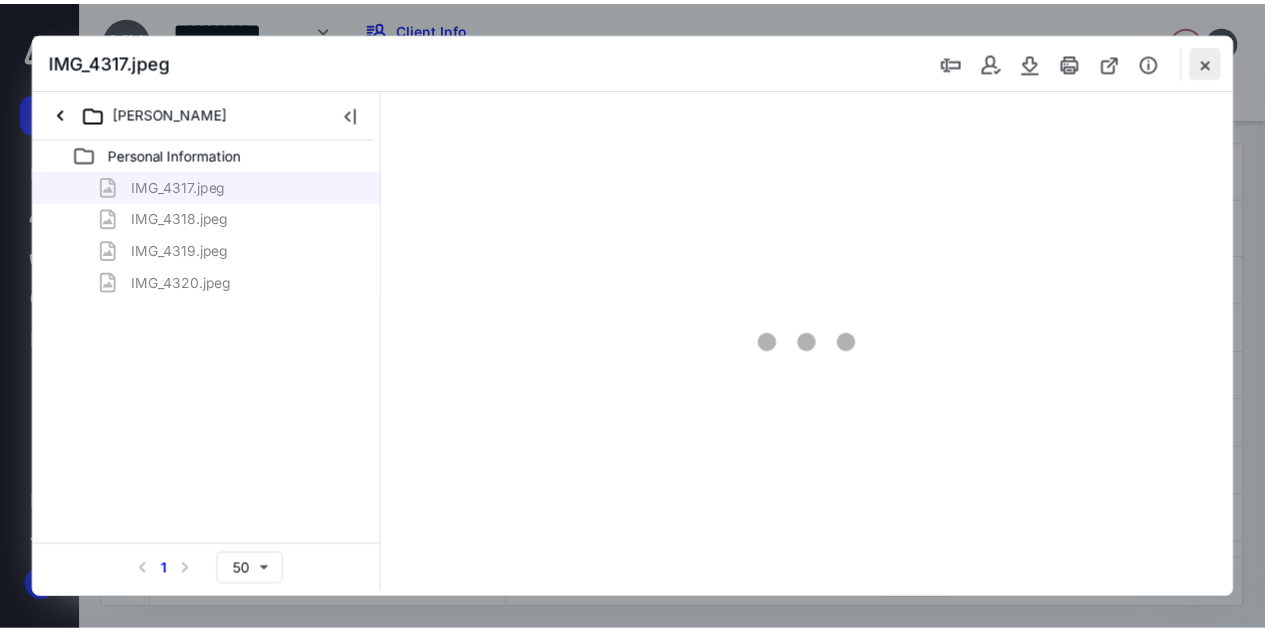 scroll, scrollTop: 0, scrollLeft: 0, axis: both 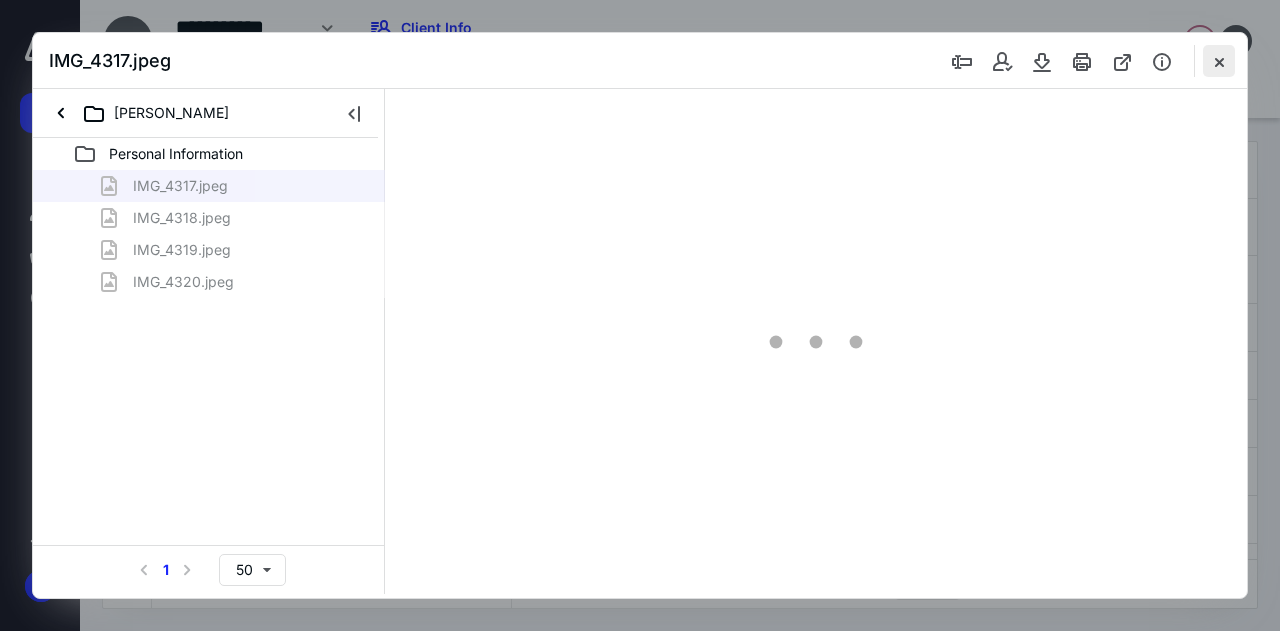 click at bounding box center (1219, 61) 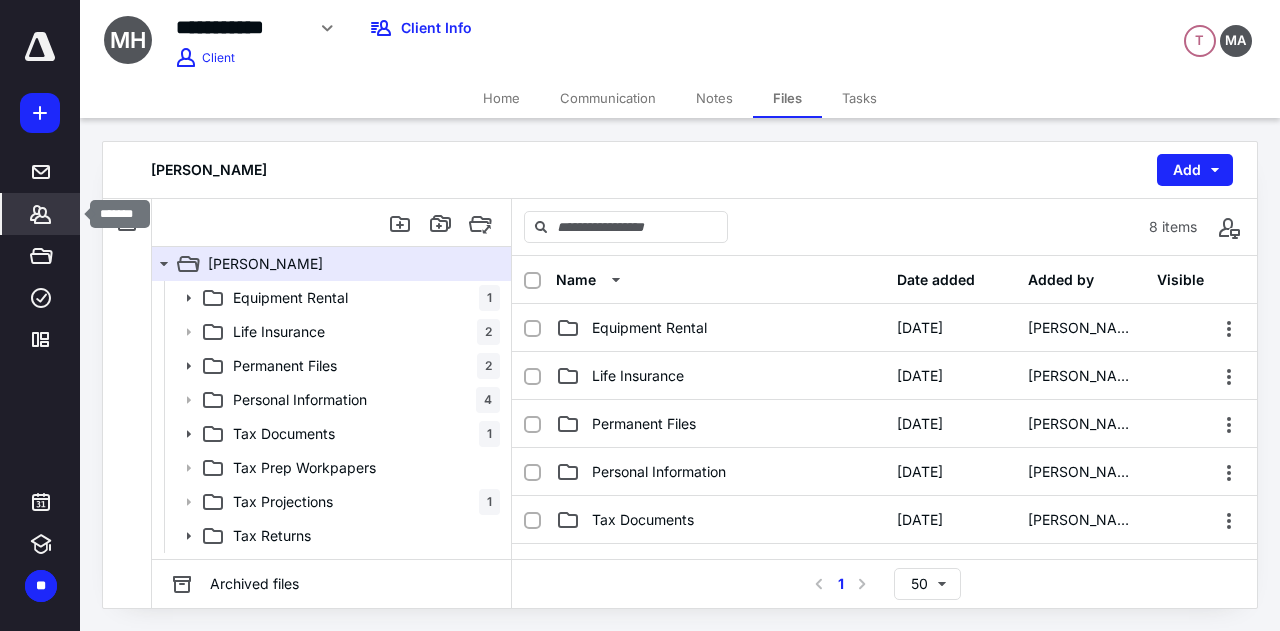 click 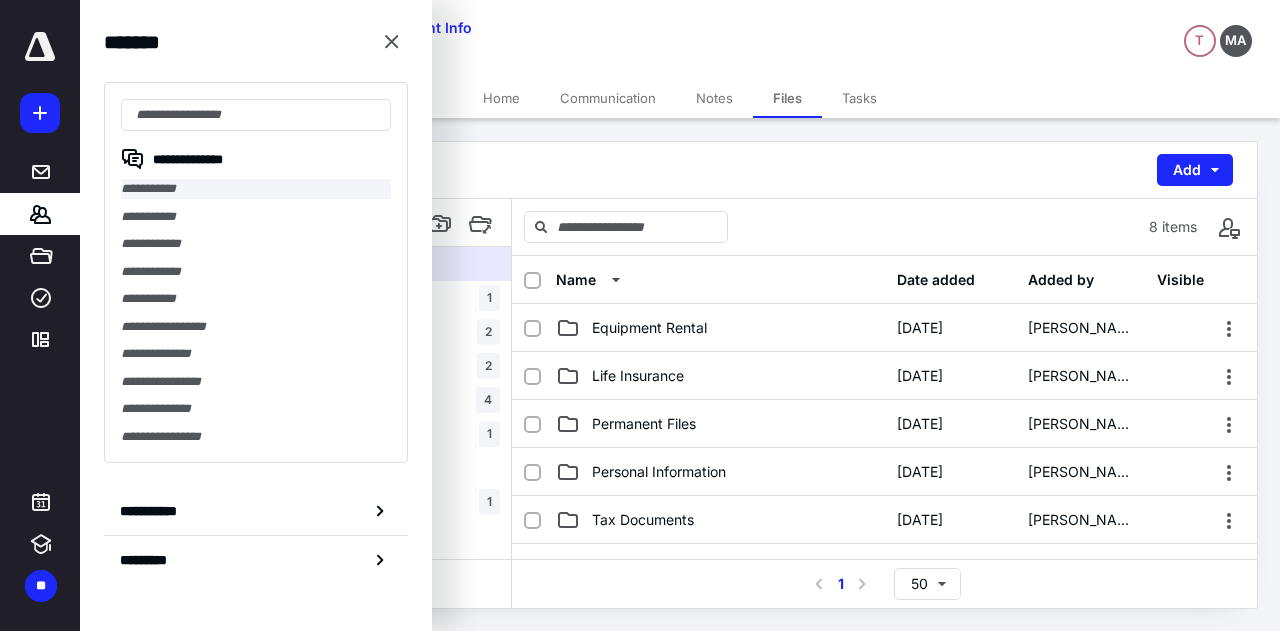 click on "**********" at bounding box center (256, 189) 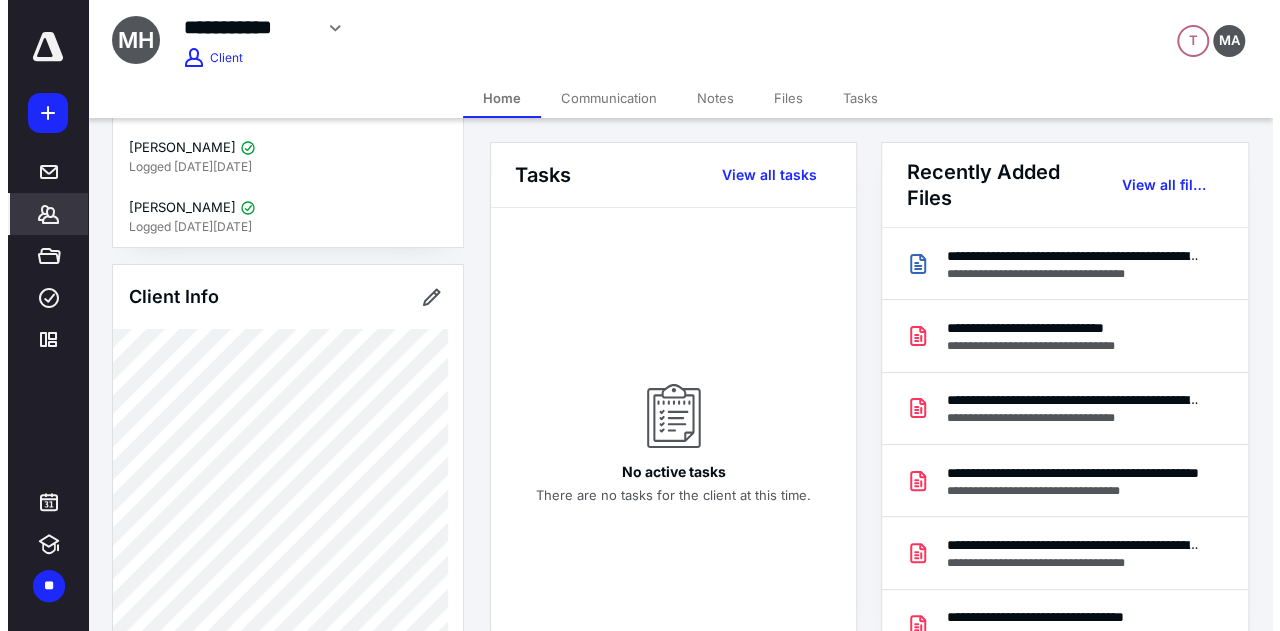 scroll, scrollTop: 200, scrollLeft: 0, axis: vertical 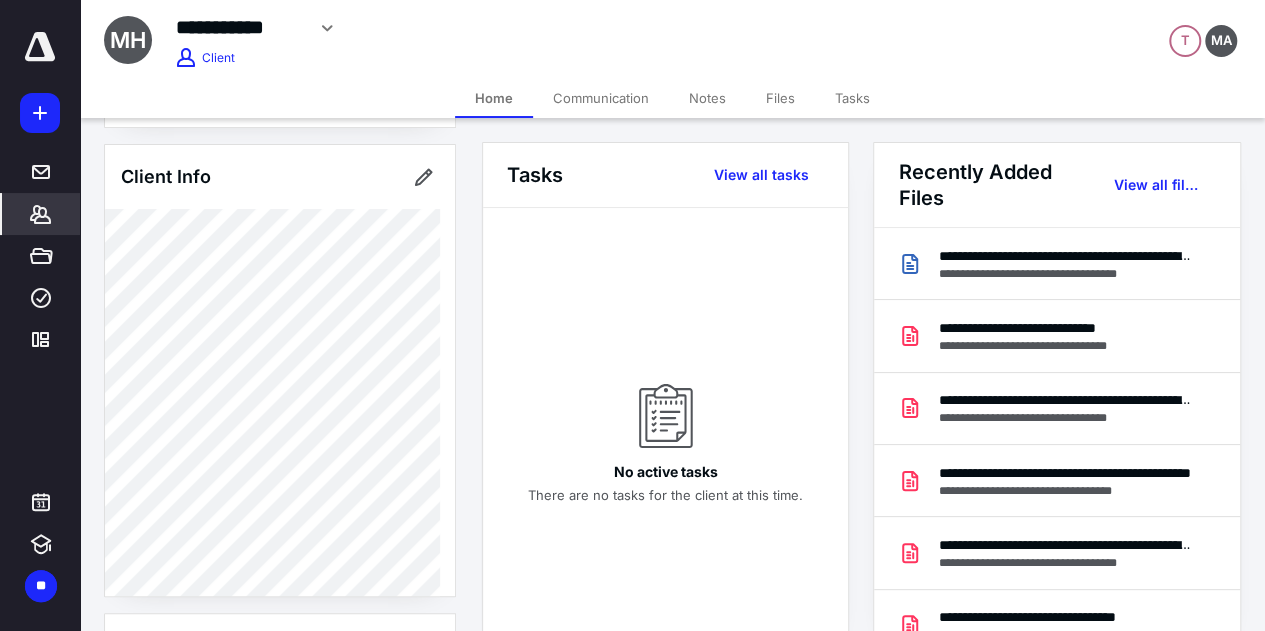 click on "Files" at bounding box center [780, 98] 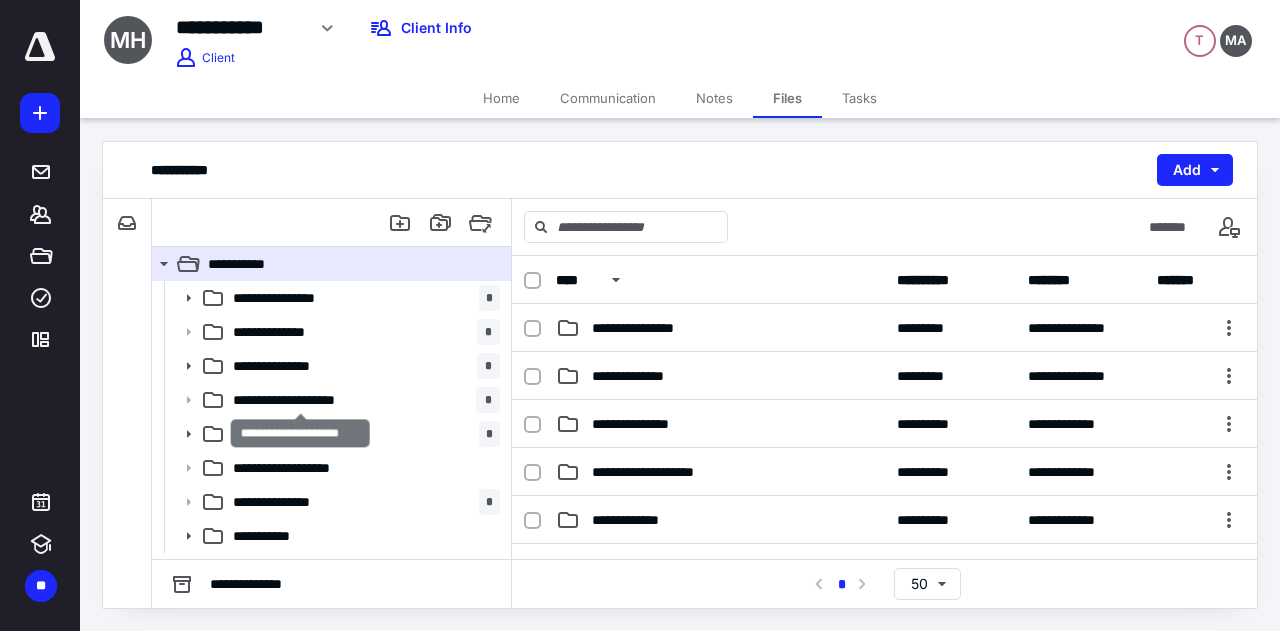 click on "**********" at bounding box center (301, 400) 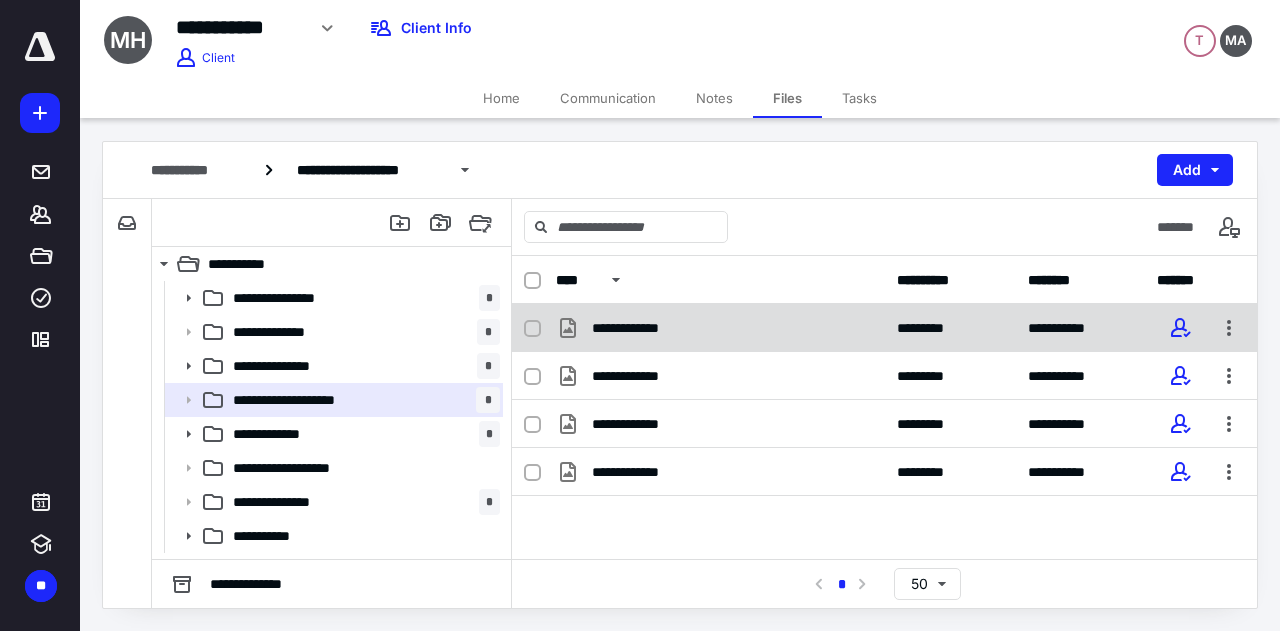 click on "**********" at bounding box center [639, 328] 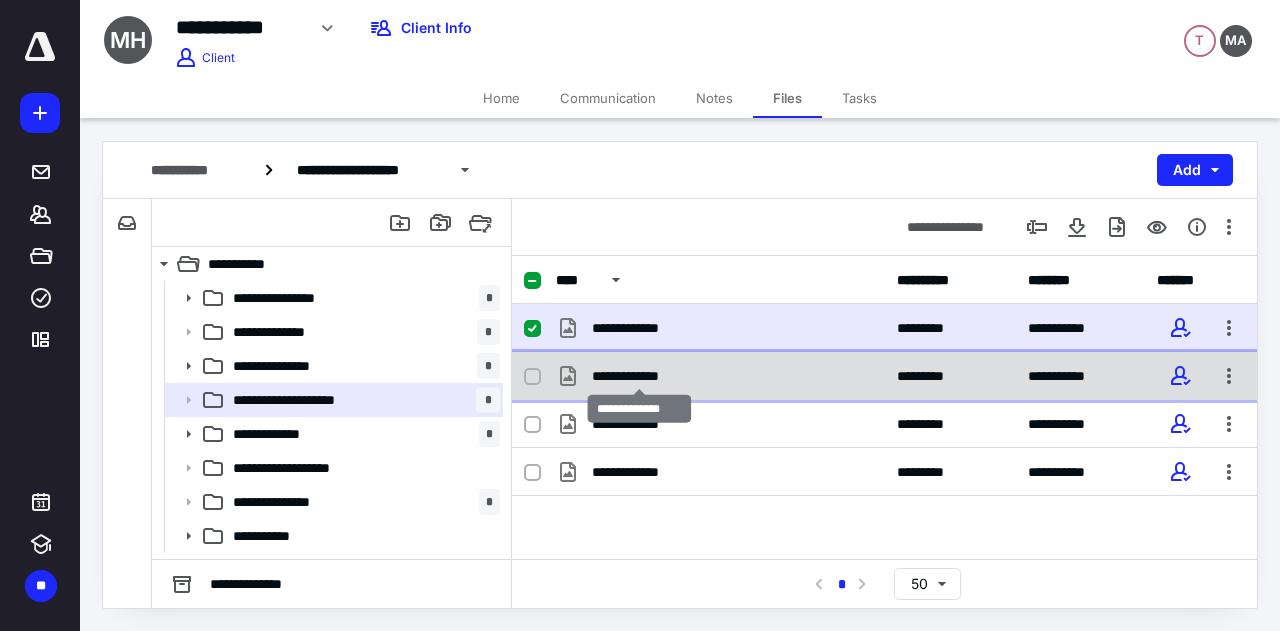 click on "**********" at bounding box center [640, 376] 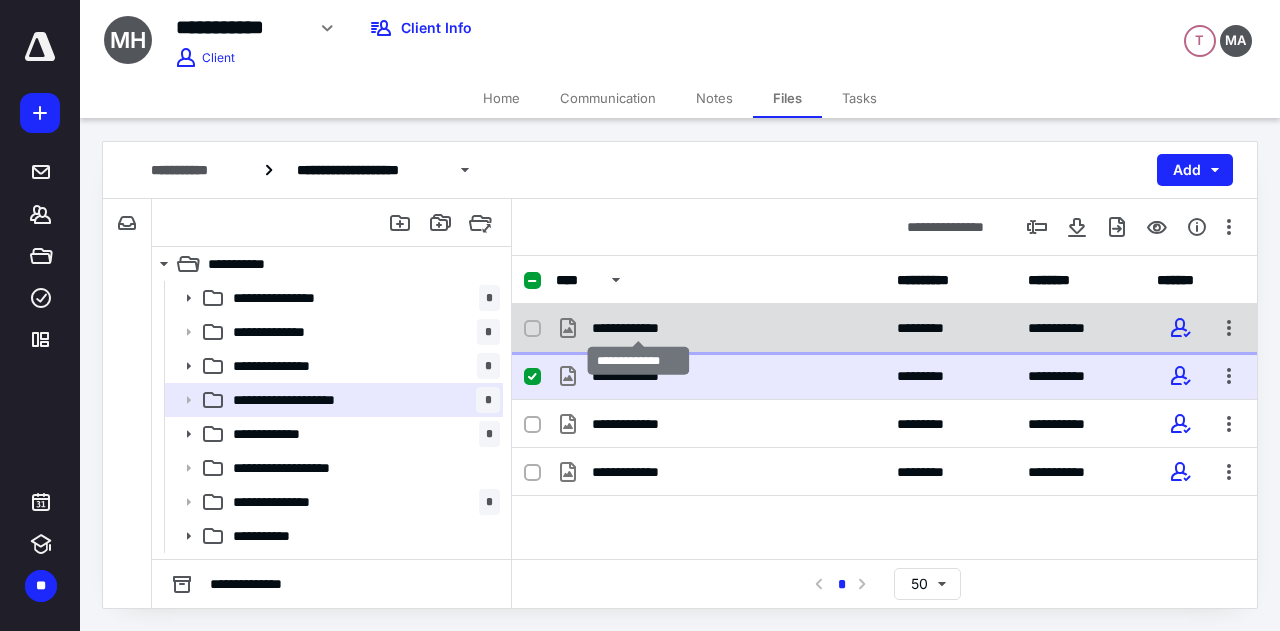 click on "**********" at bounding box center (639, 328) 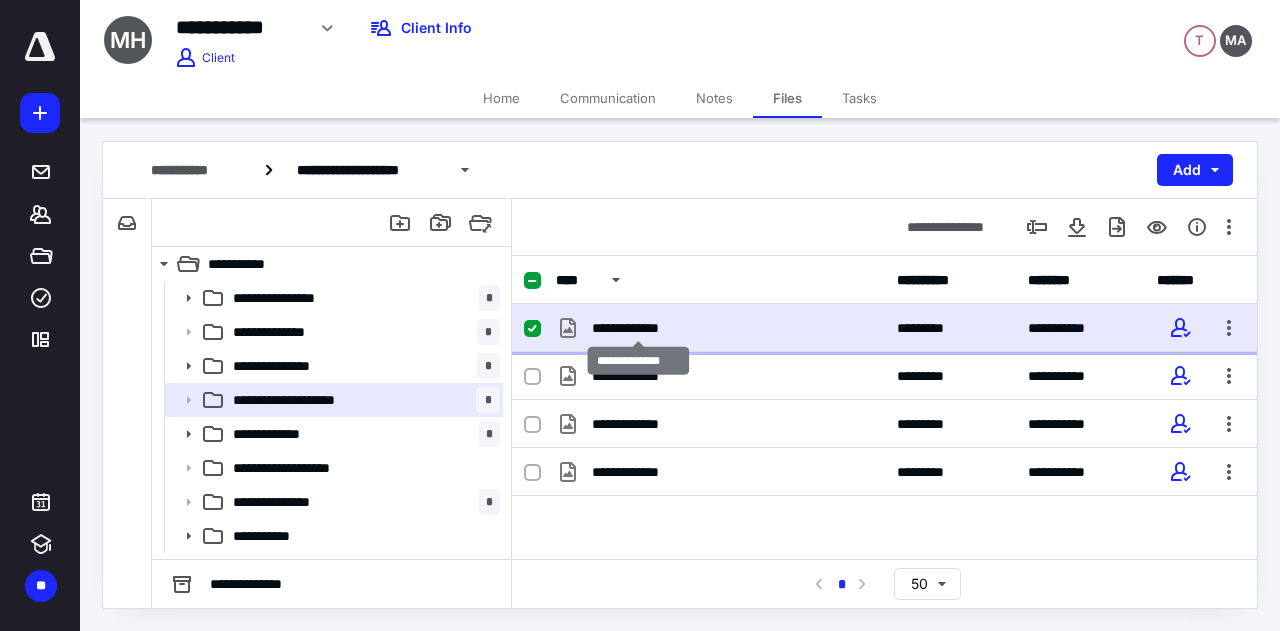 click on "**********" at bounding box center (639, 328) 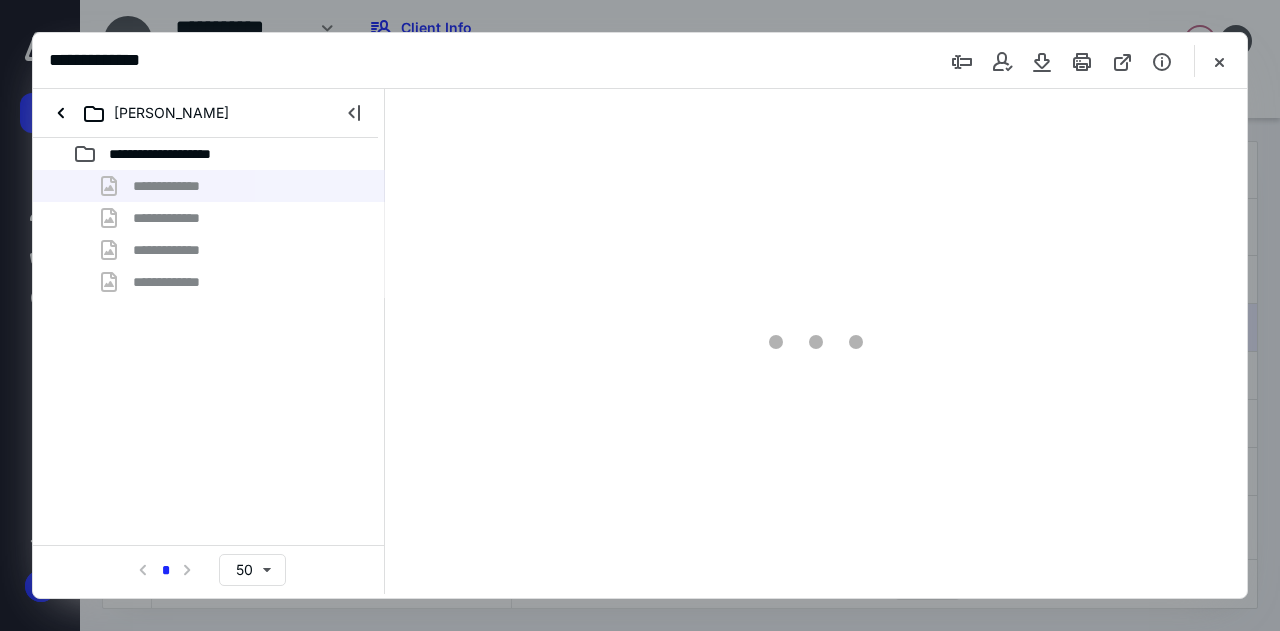 scroll, scrollTop: 0, scrollLeft: 0, axis: both 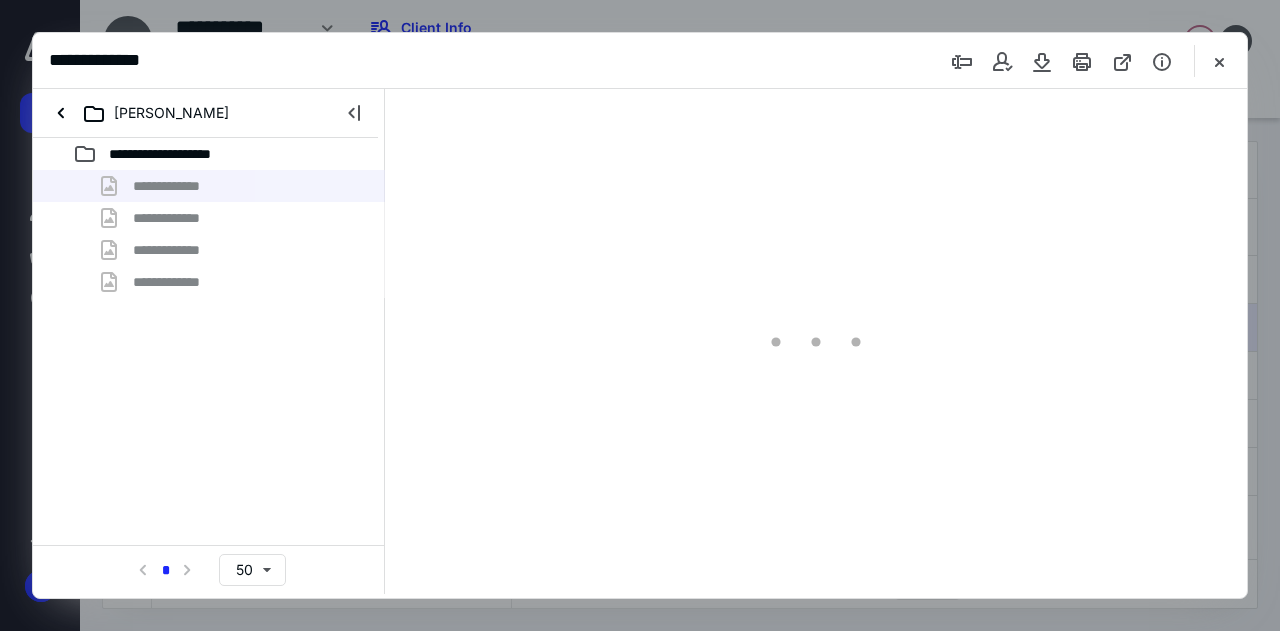 type on "141" 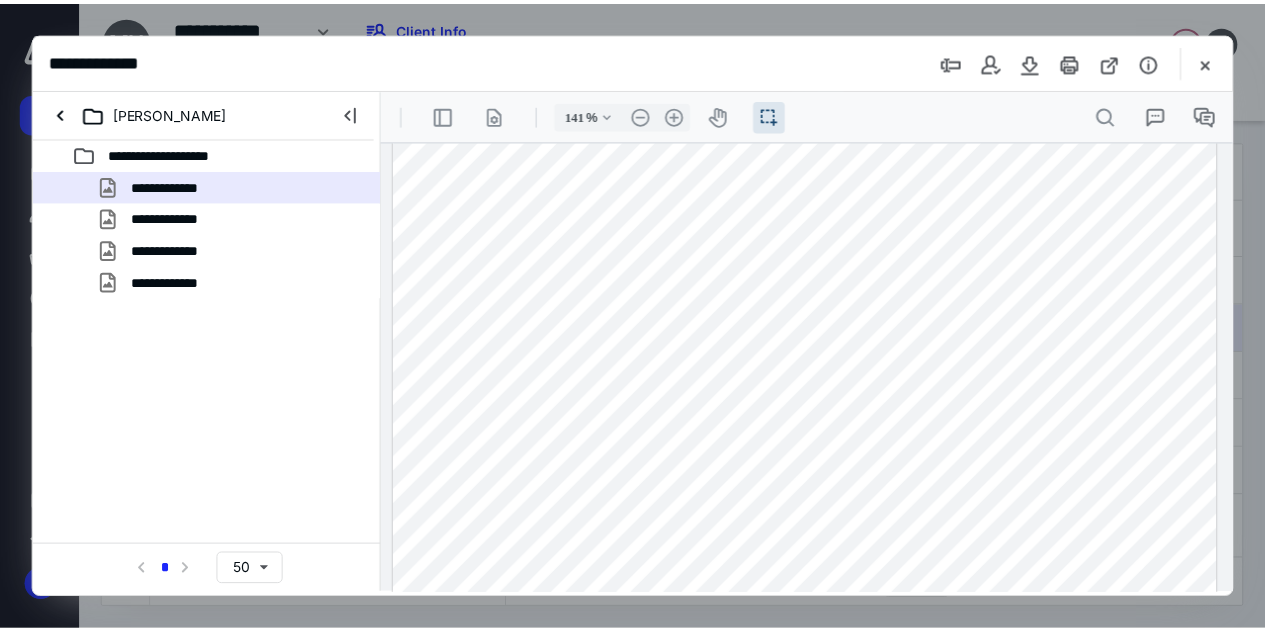scroll, scrollTop: 200, scrollLeft: 0, axis: vertical 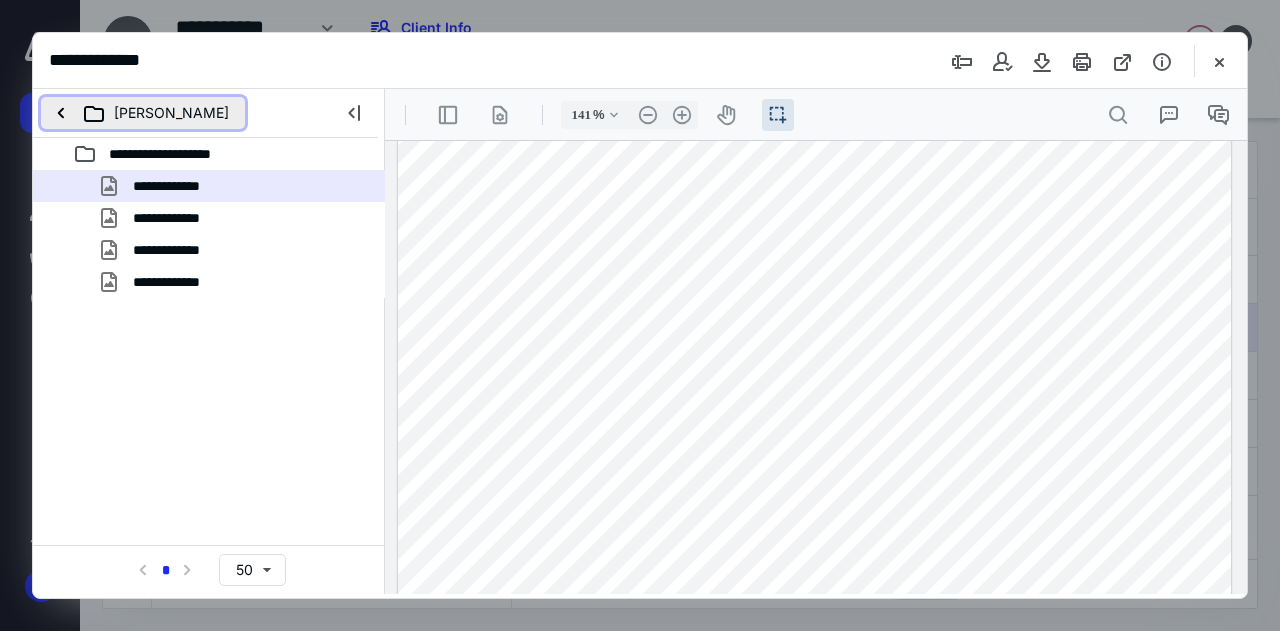 click on "[PERSON_NAME]" at bounding box center [143, 113] 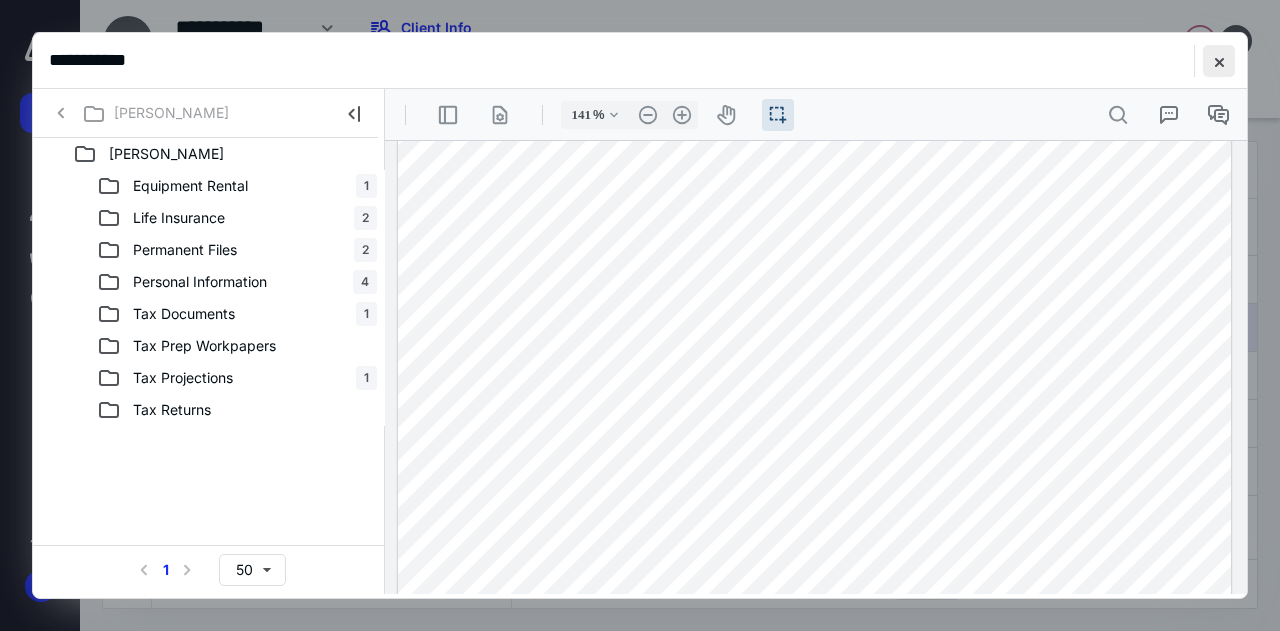 click at bounding box center (1219, 61) 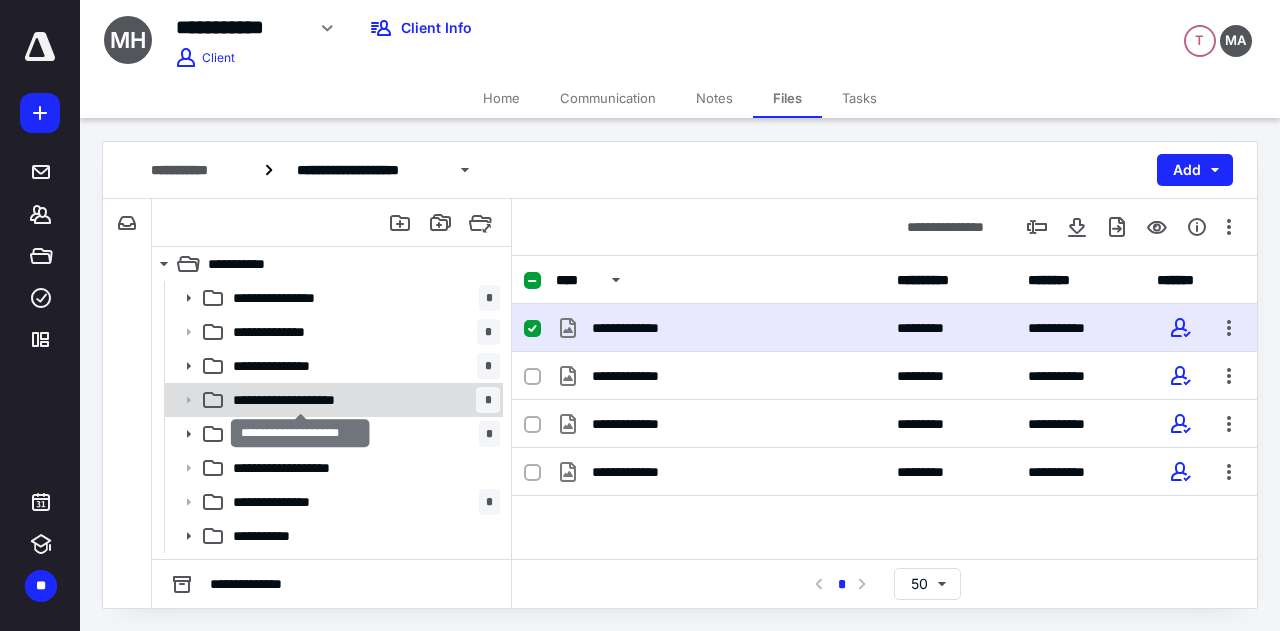 click on "**********" at bounding box center [301, 400] 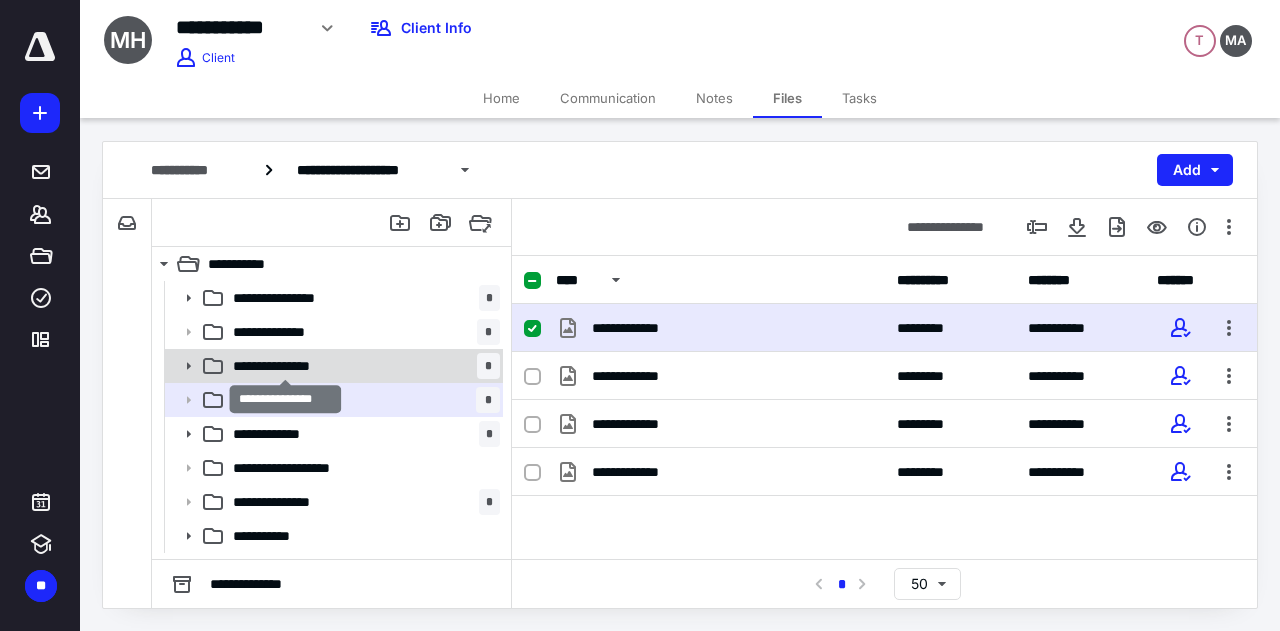 click on "**********" at bounding box center [286, 366] 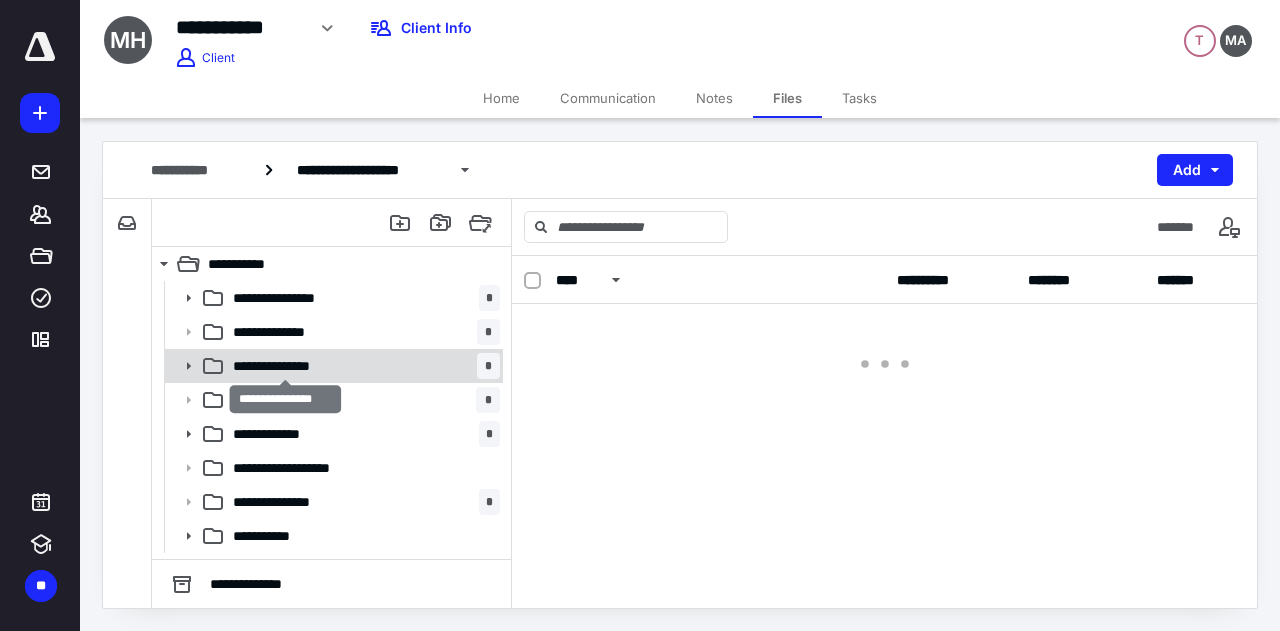 click on "**********" at bounding box center (286, 366) 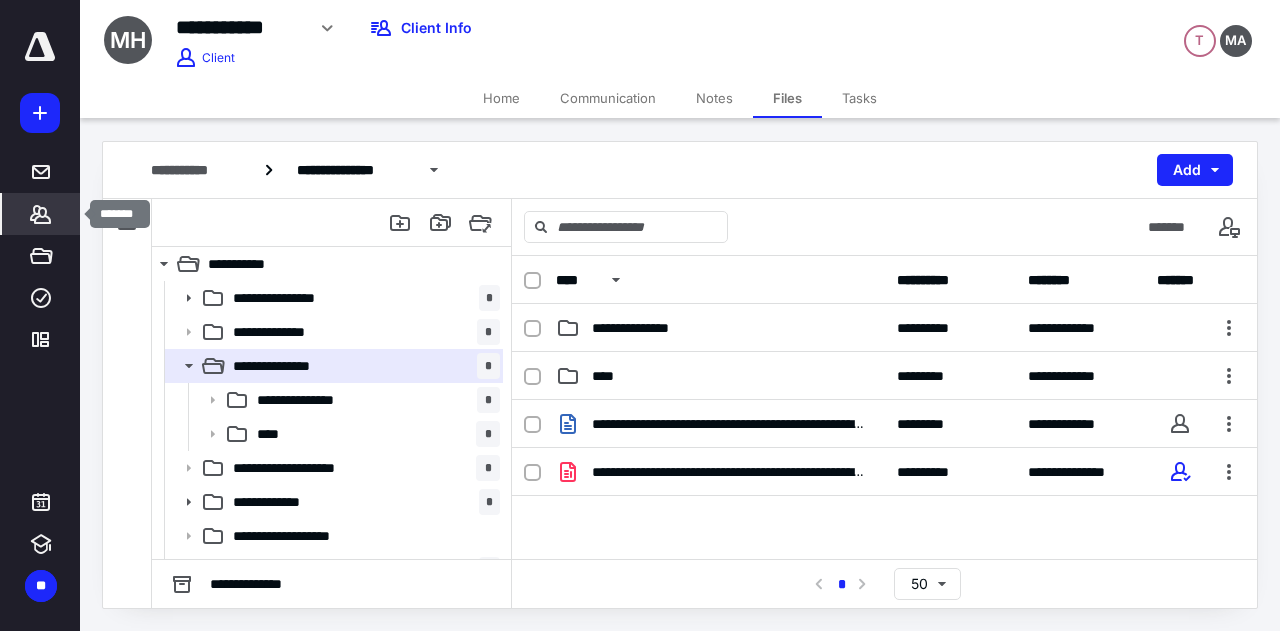 click 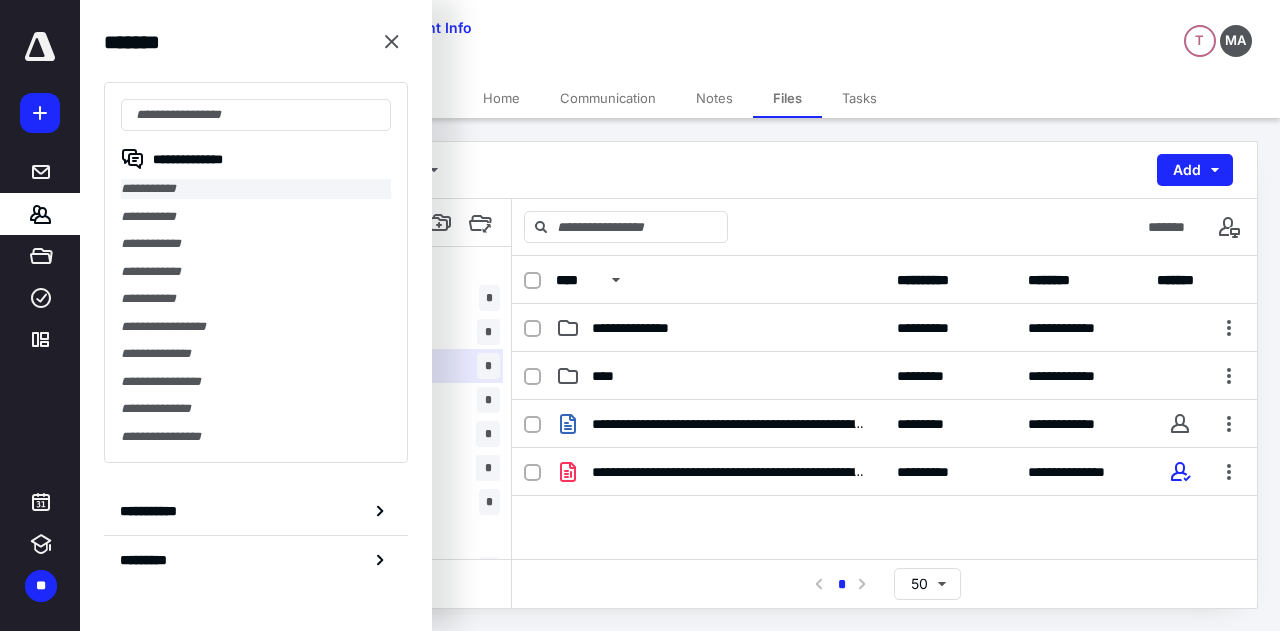 click on "**********" at bounding box center [256, 189] 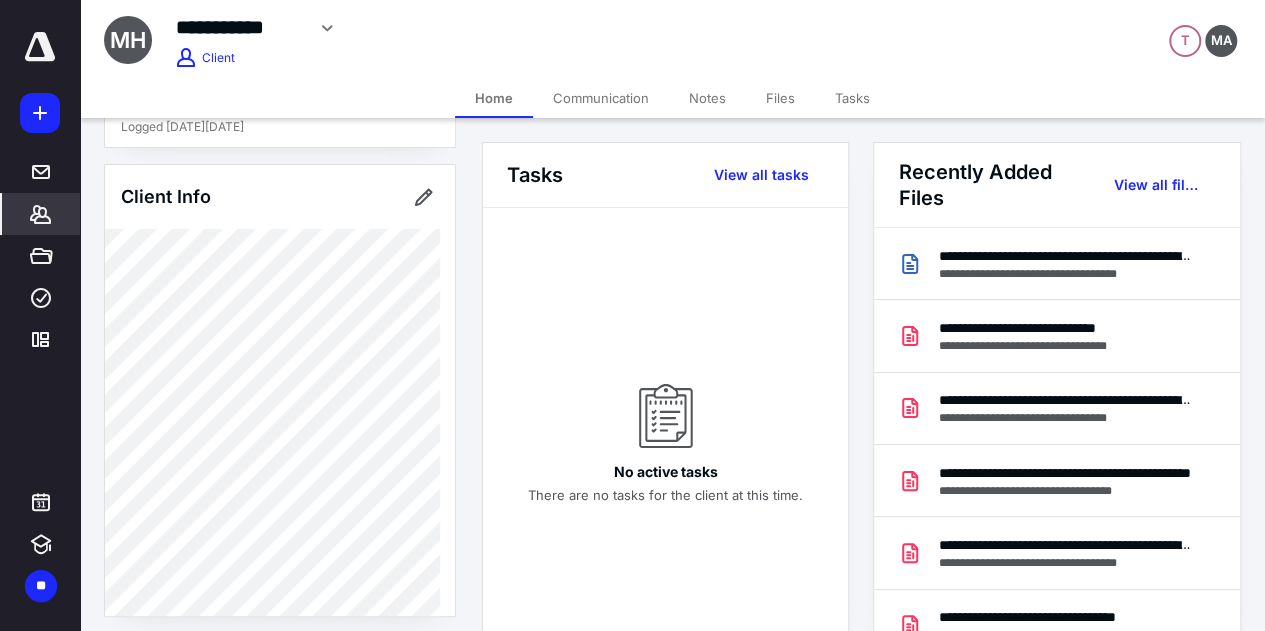 scroll, scrollTop: 200, scrollLeft: 0, axis: vertical 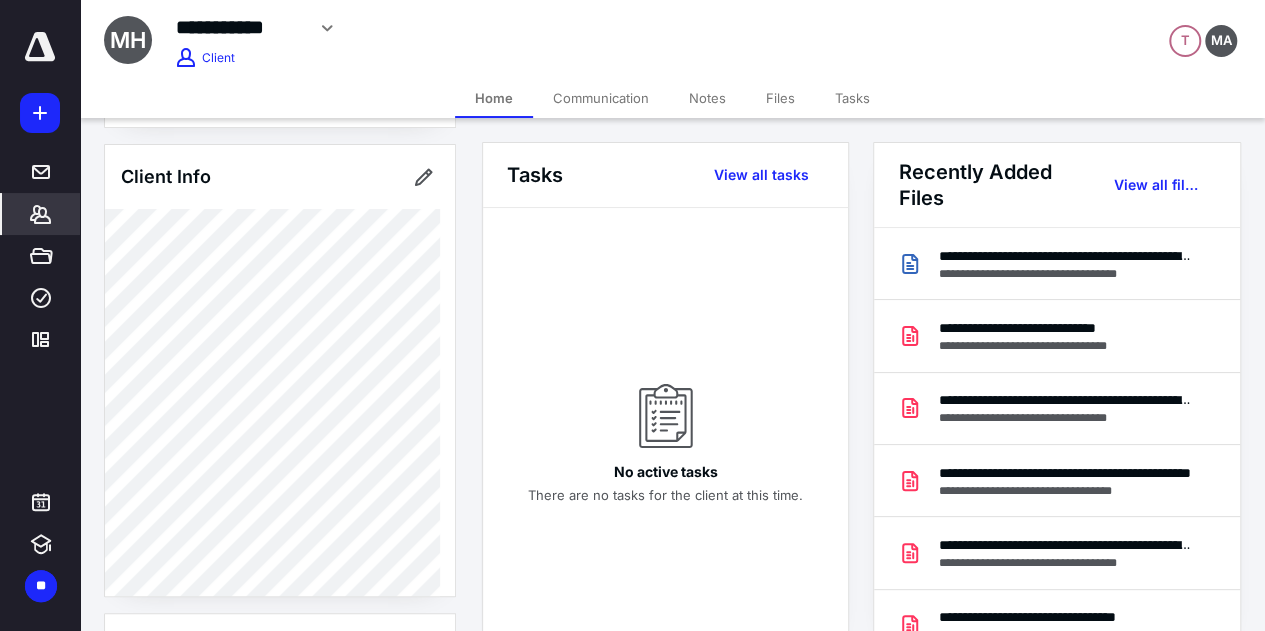 click on "No active tasks There are no tasks for the client at this time." at bounding box center (665, 424) 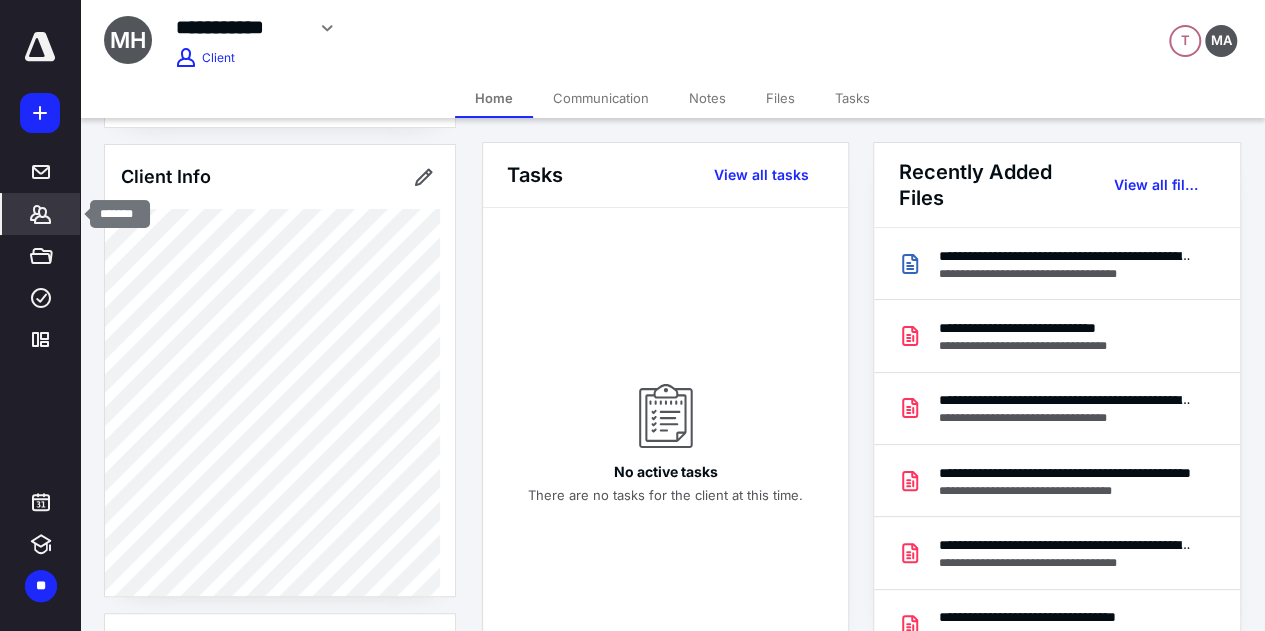 click 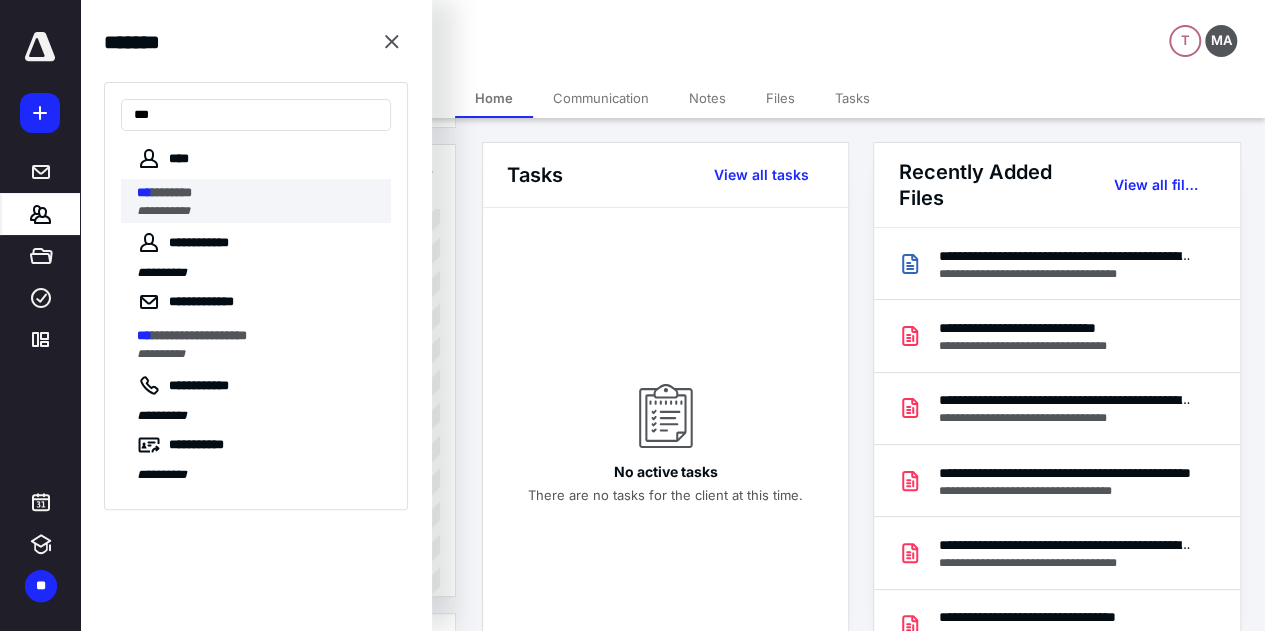 type on "***" 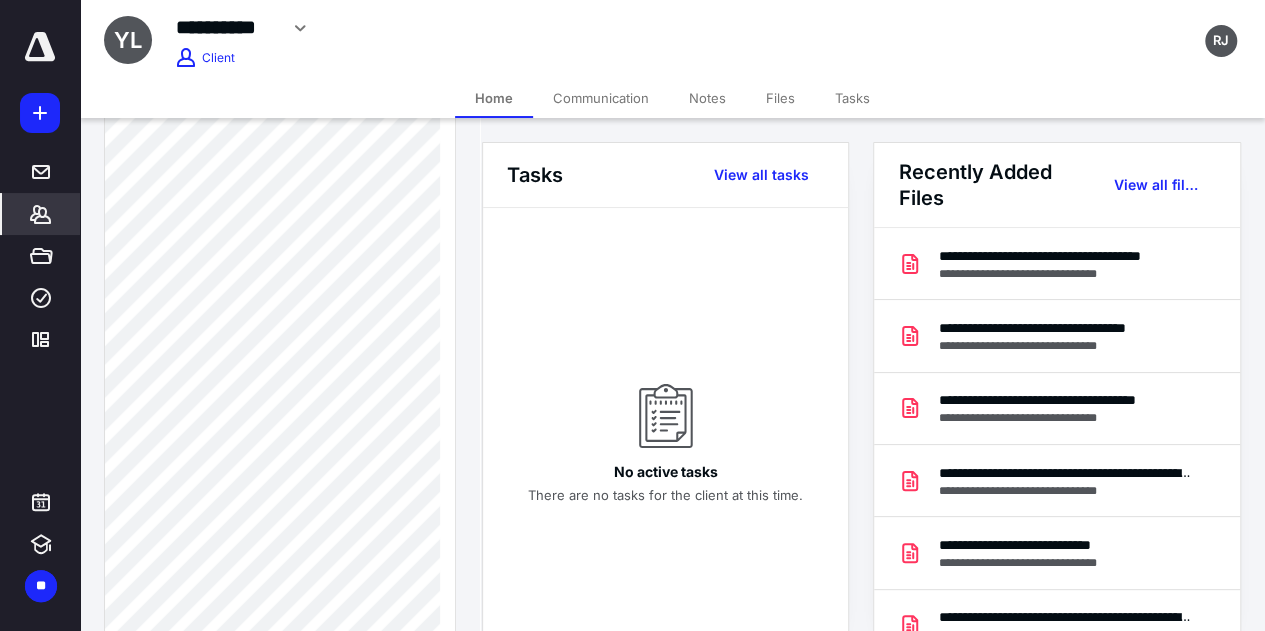 scroll, scrollTop: 2480, scrollLeft: 0, axis: vertical 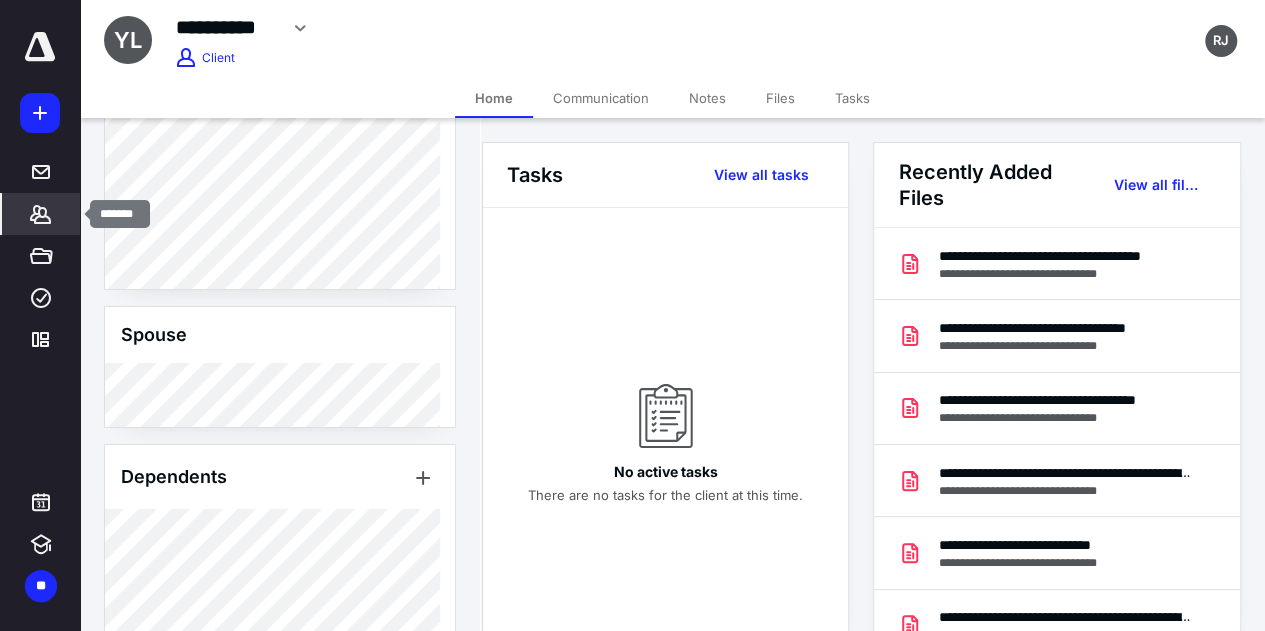 click 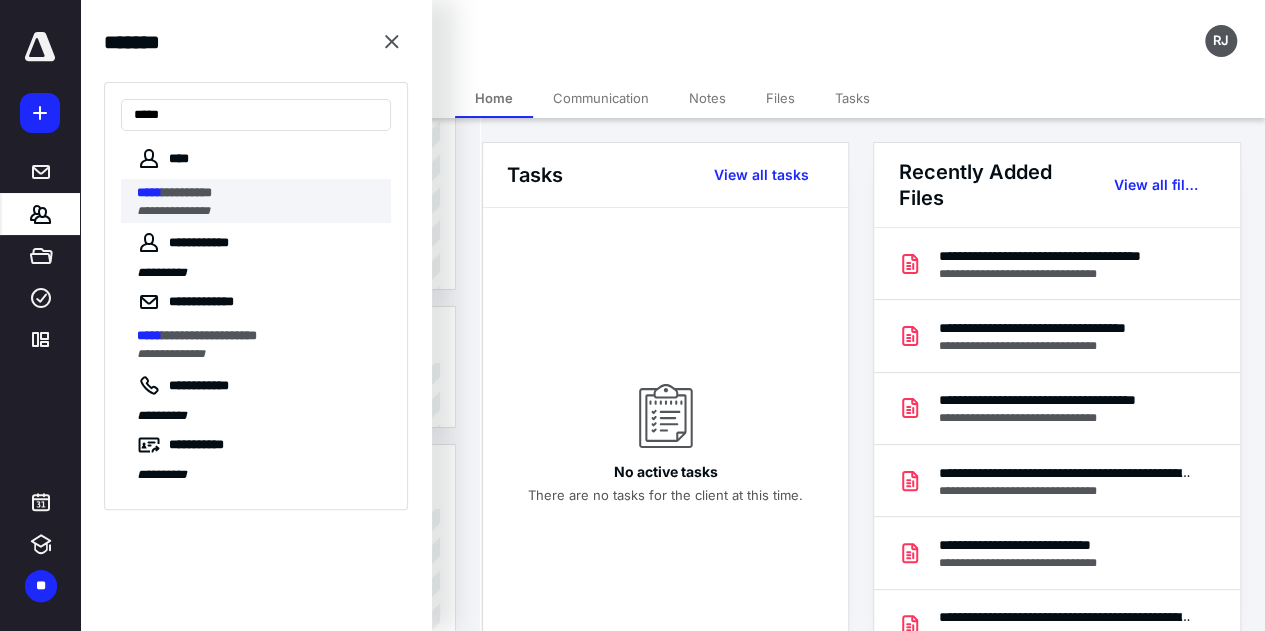 type on "*****" 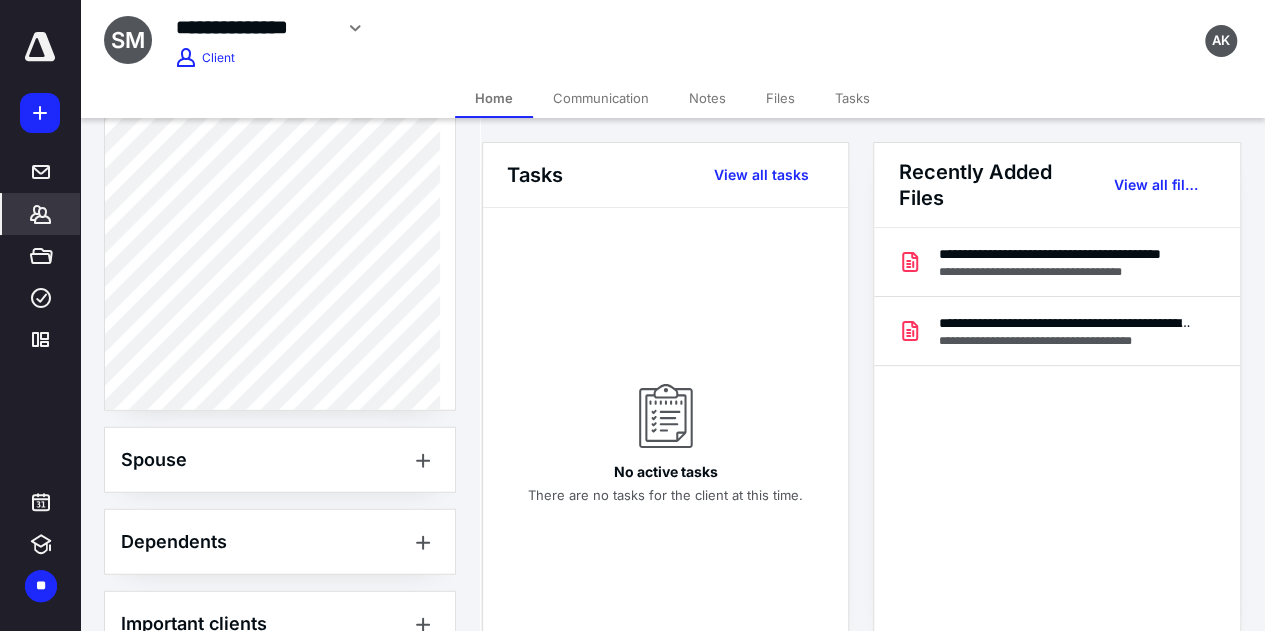 scroll, scrollTop: 2441, scrollLeft: 0, axis: vertical 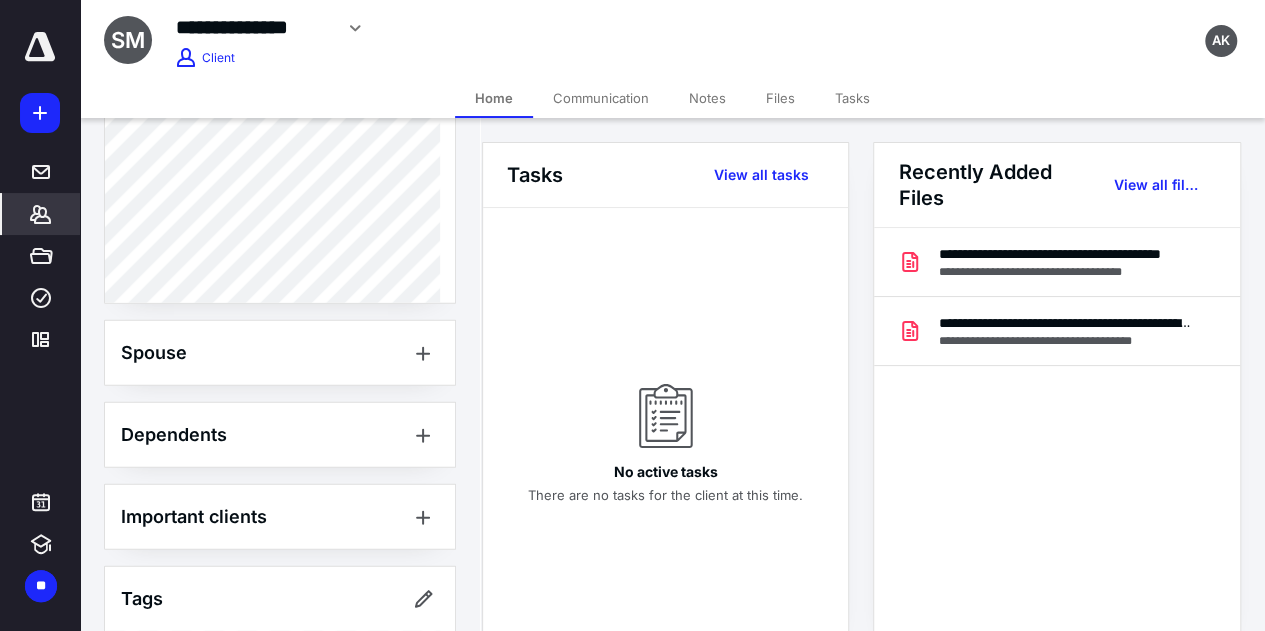 click on "Files" at bounding box center (780, 98) 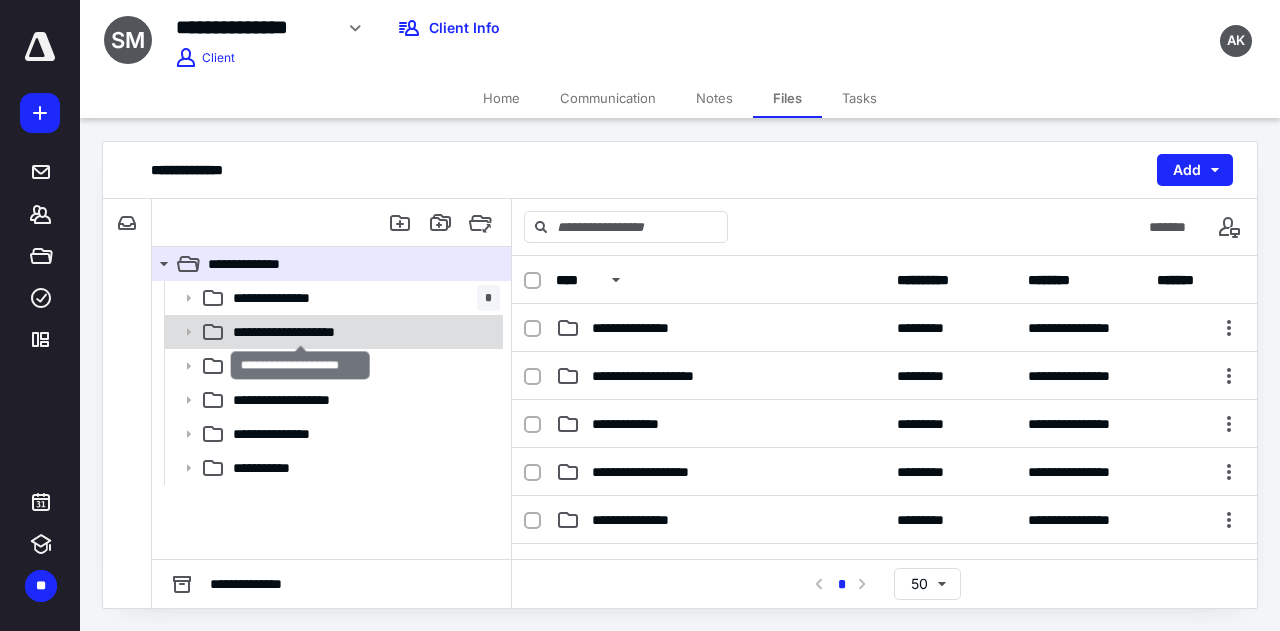 click on "**********" at bounding box center (301, 332) 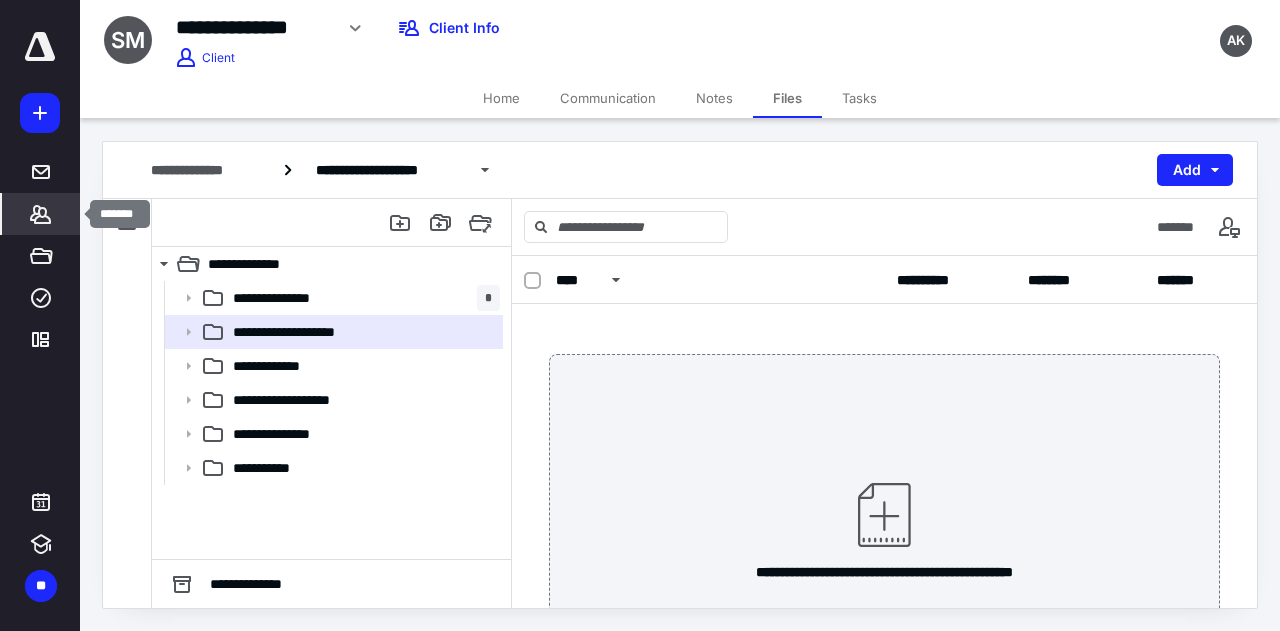 click 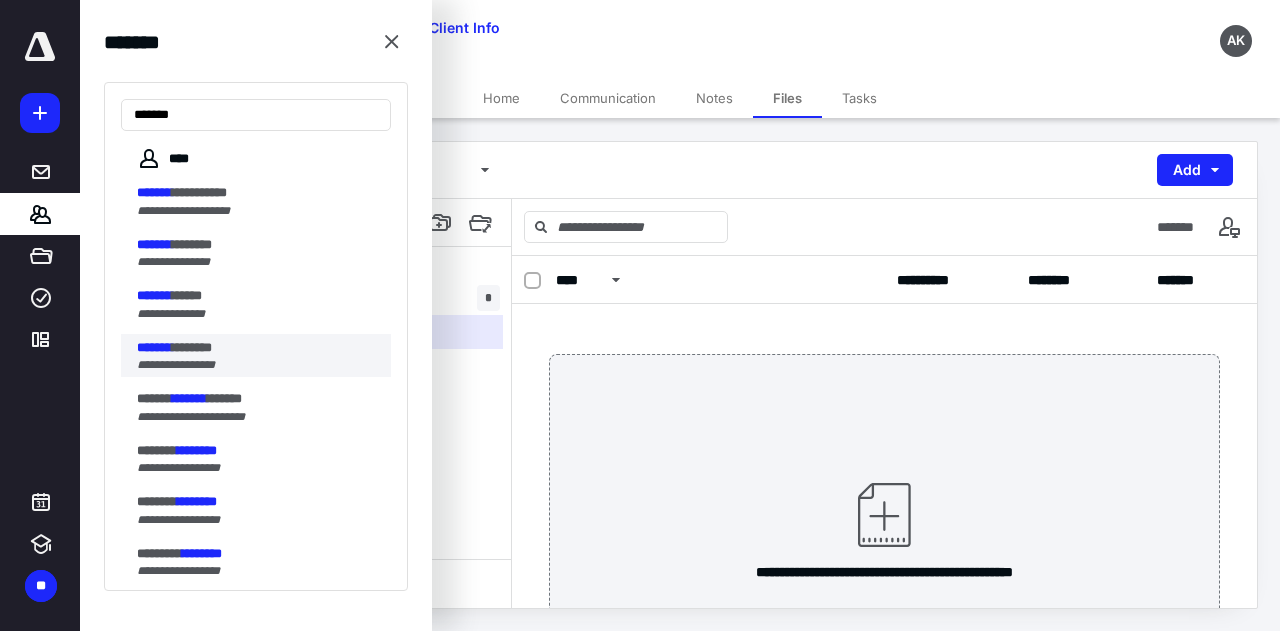 type on "*******" 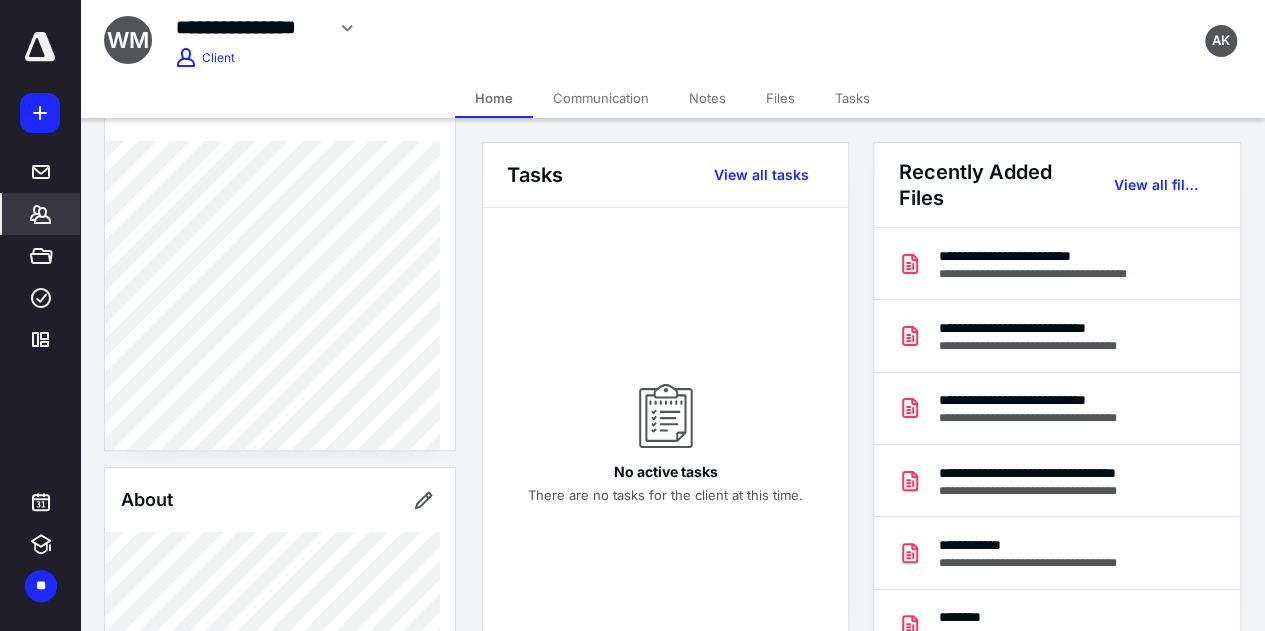 scroll, scrollTop: 220, scrollLeft: 0, axis: vertical 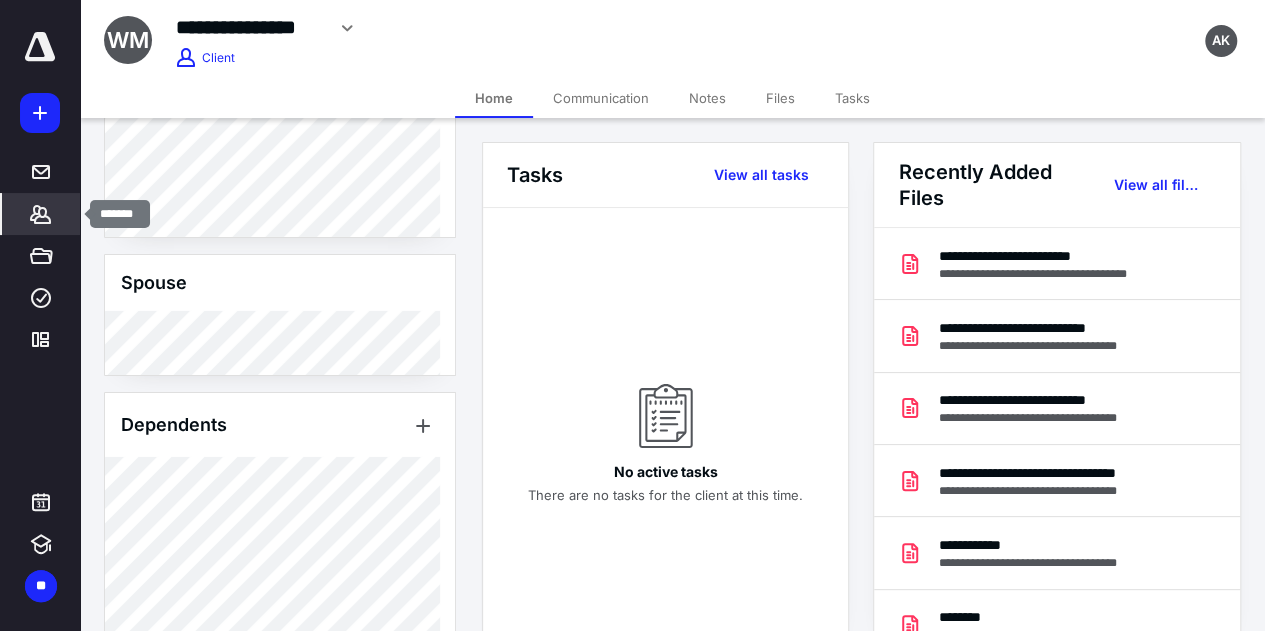 click 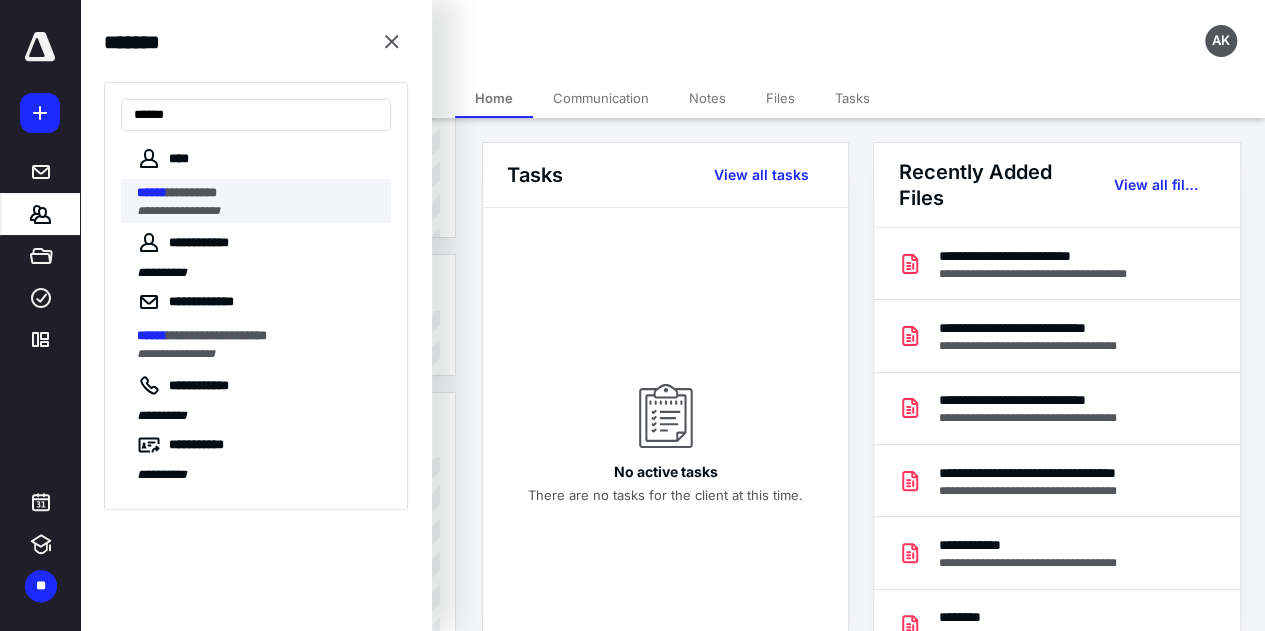 type on "******" 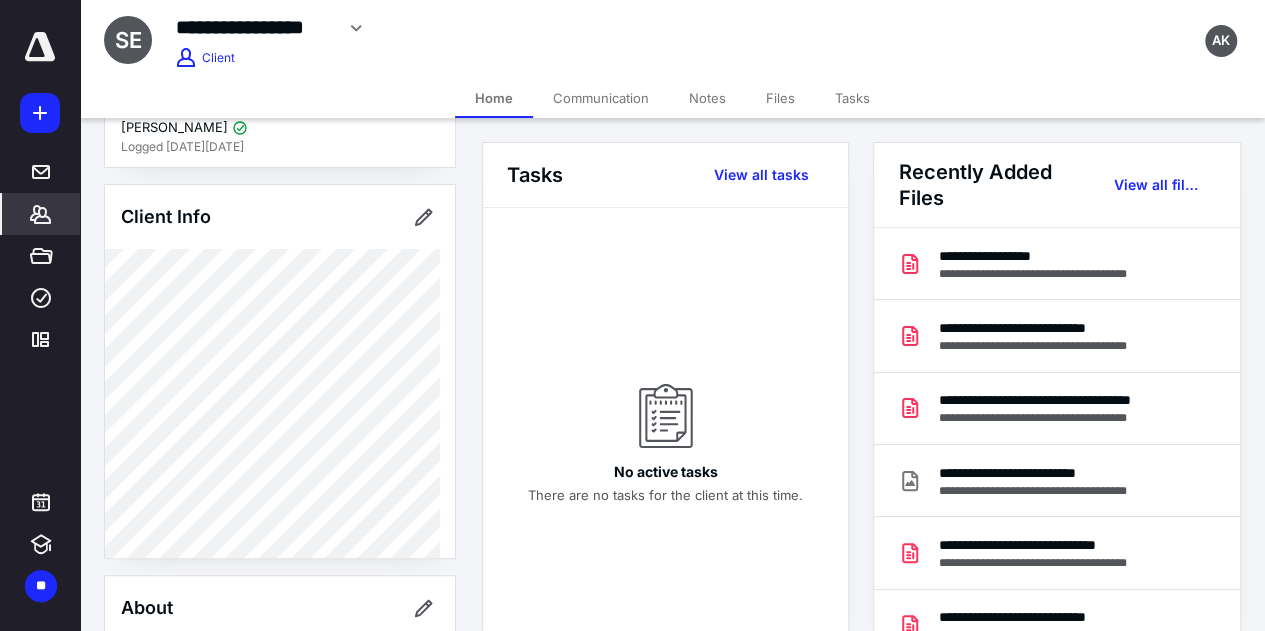 scroll, scrollTop: 200, scrollLeft: 0, axis: vertical 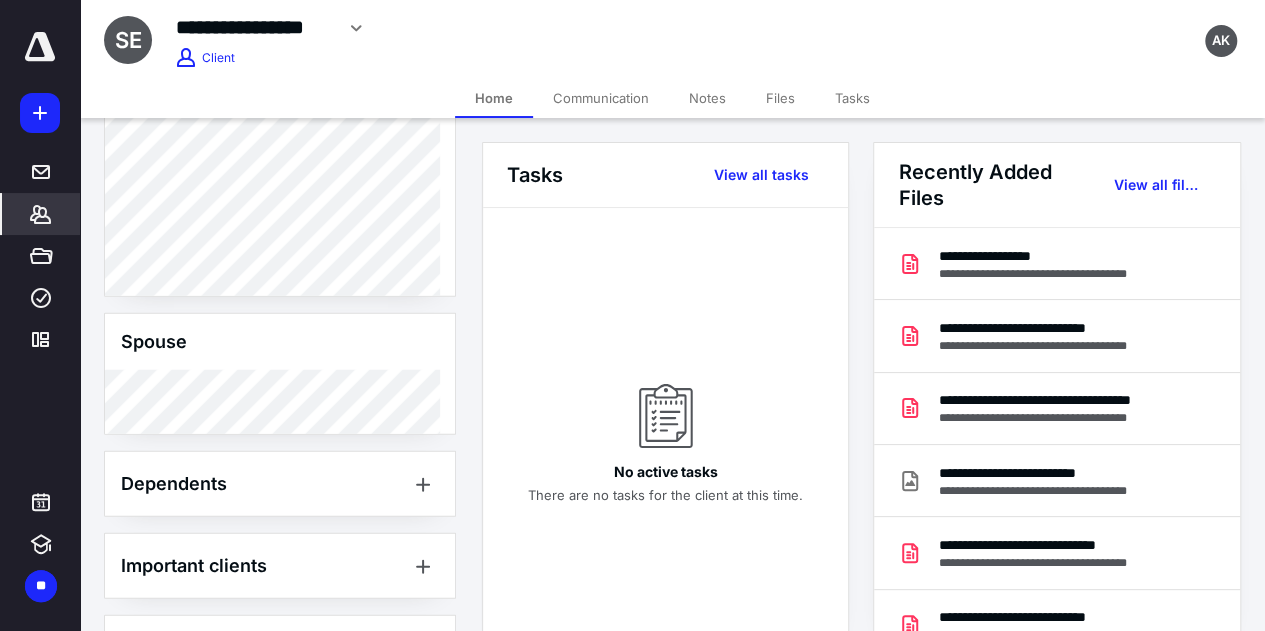 click on "Communication" at bounding box center [601, 98] 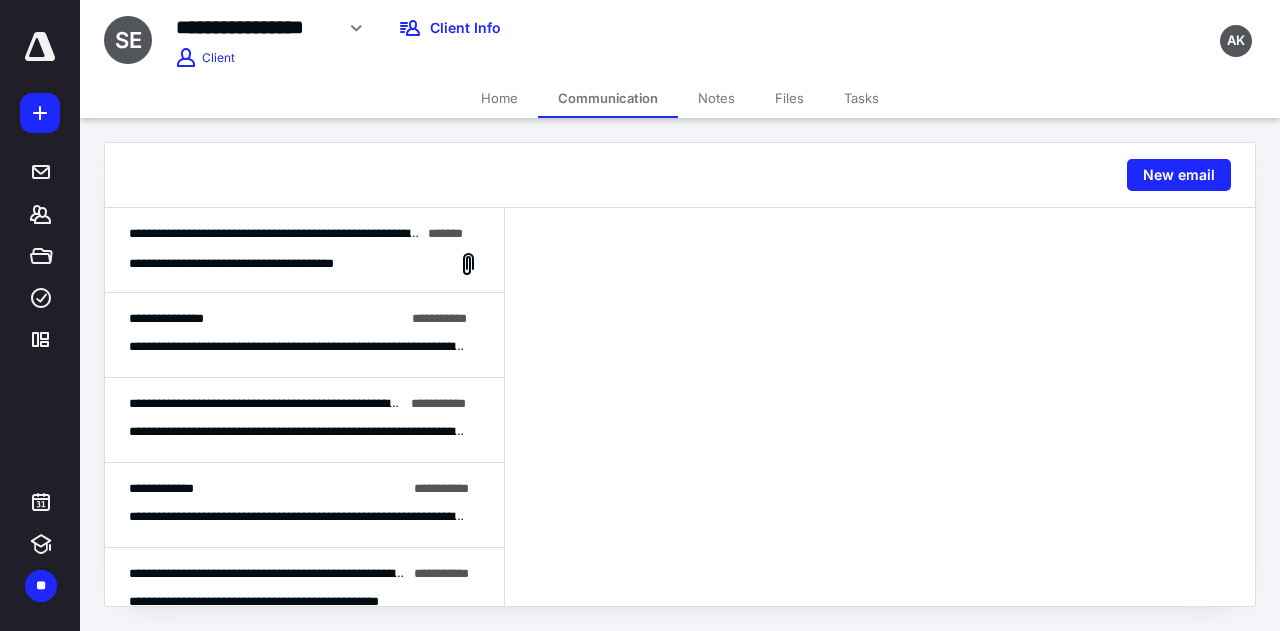 click on "**********" at bounding box center (262, 264) 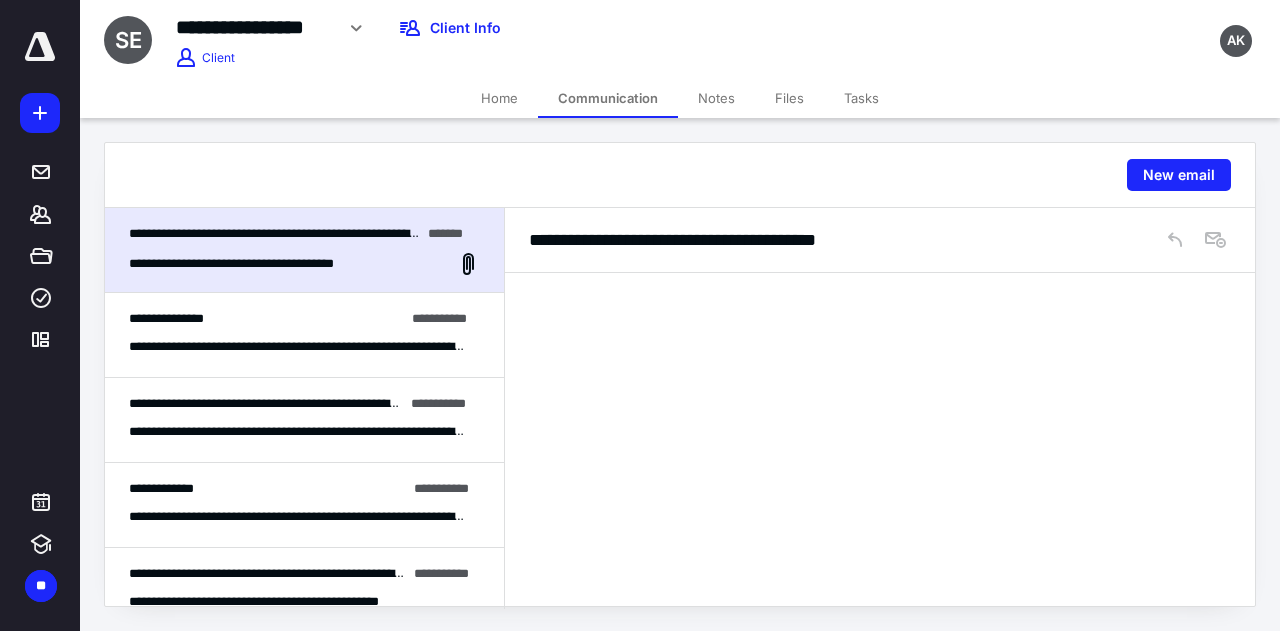 click on "Notes" at bounding box center (716, 98) 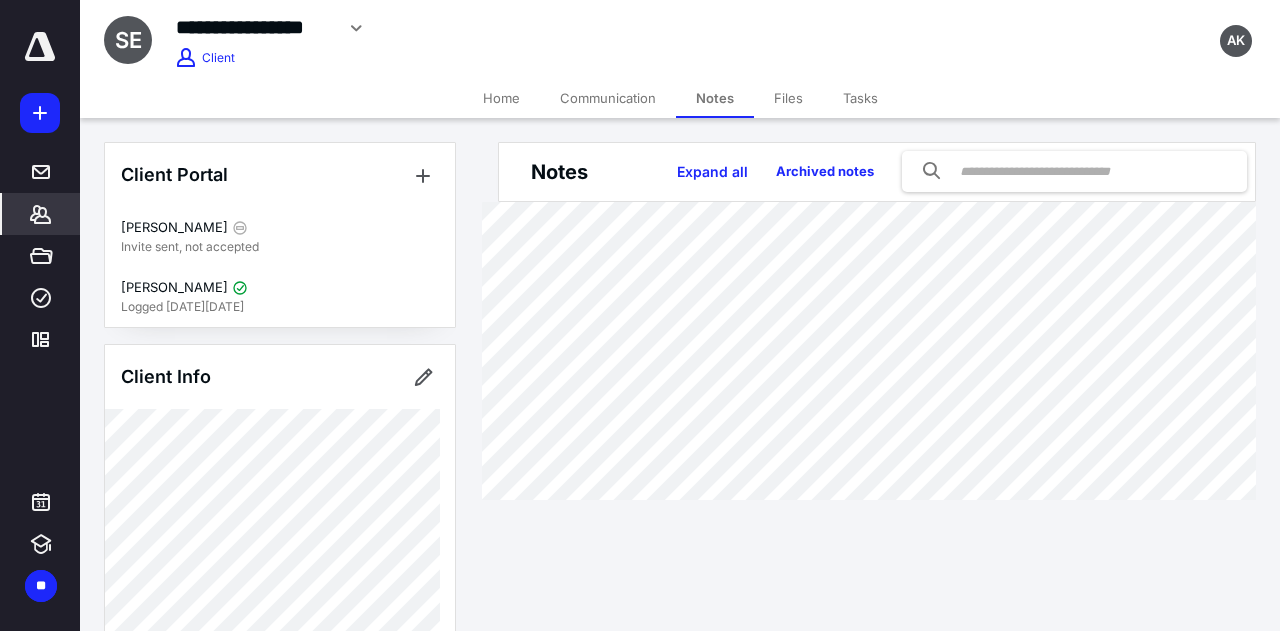 click on "Files" at bounding box center [788, 98] 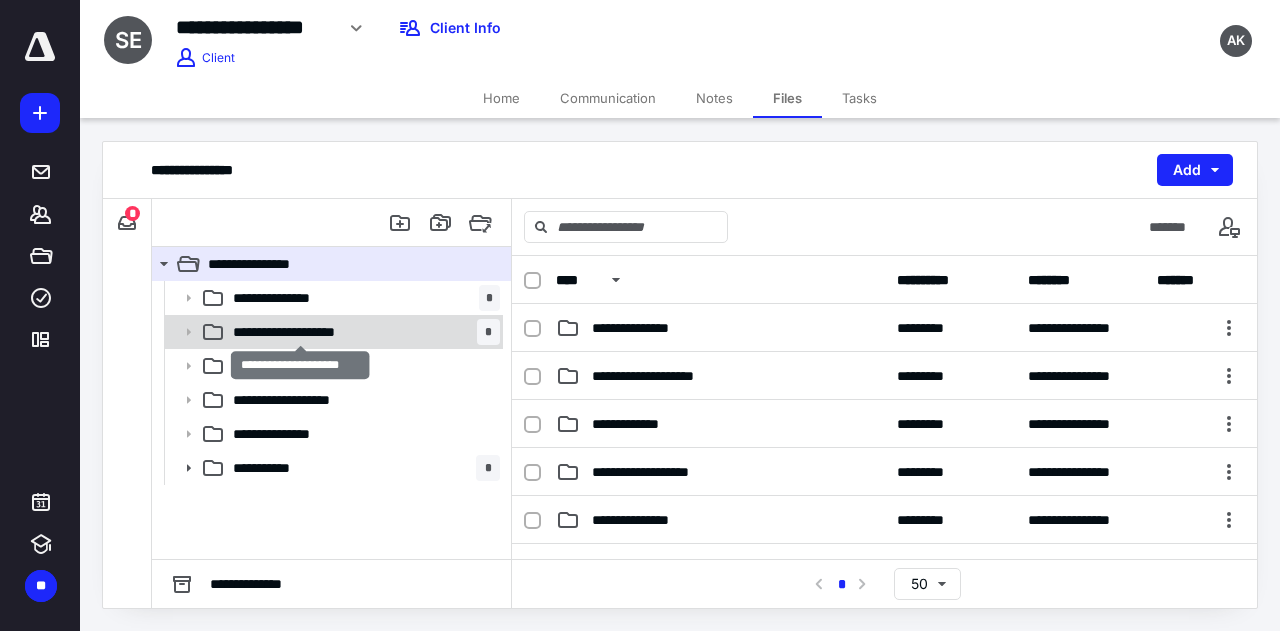 click on "**********" at bounding box center [301, 332] 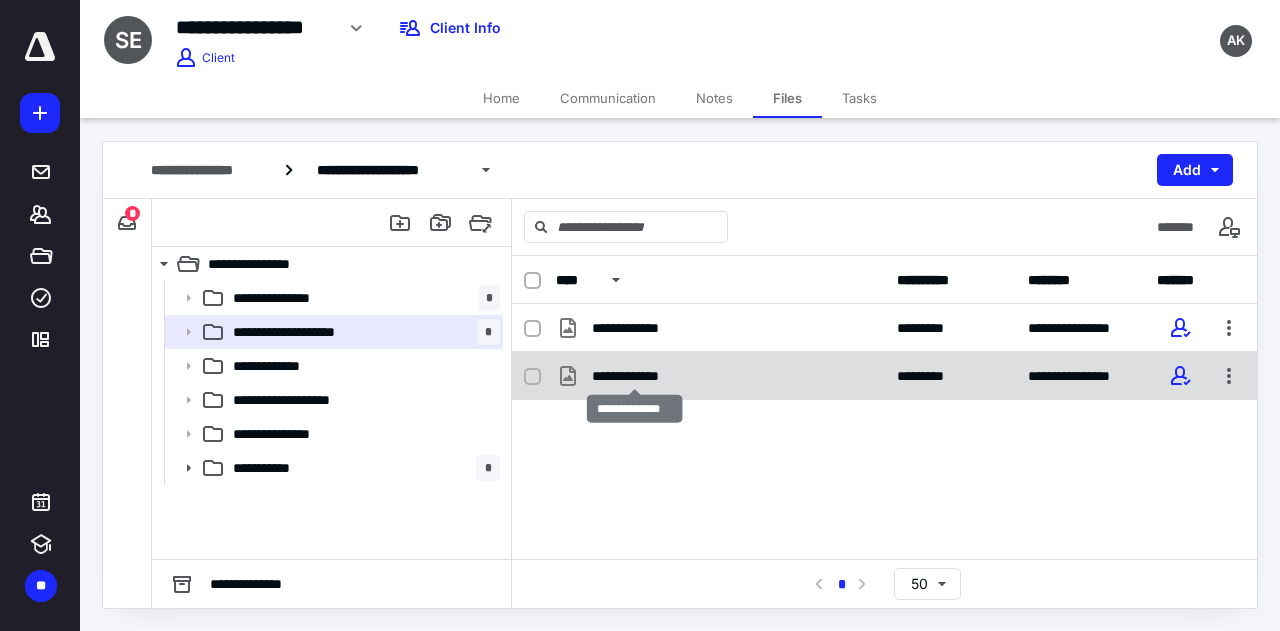 click on "**********" at bounding box center [635, 376] 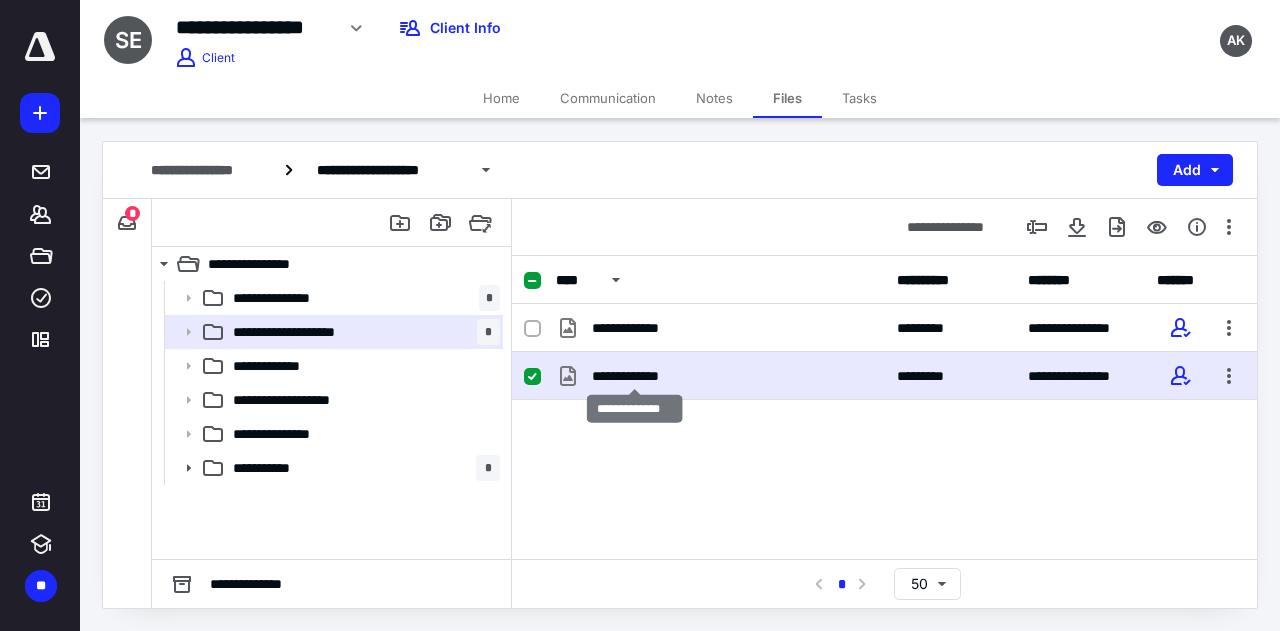 click on "**********" at bounding box center (635, 376) 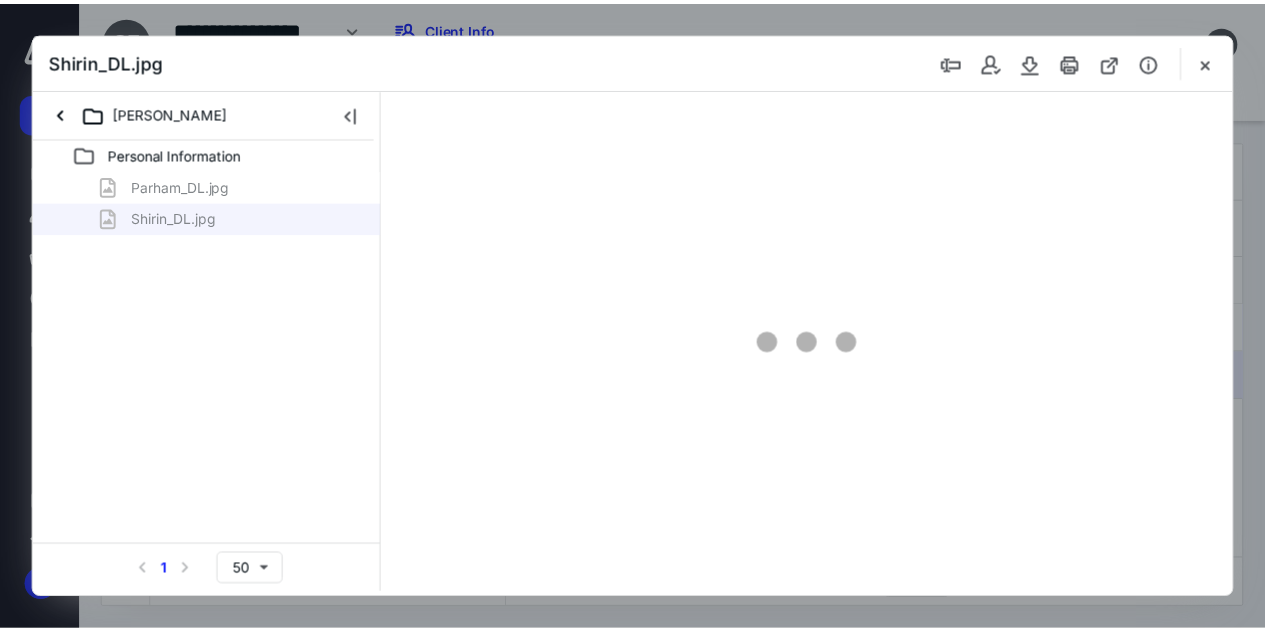 scroll, scrollTop: 0, scrollLeft: 0, axis: both 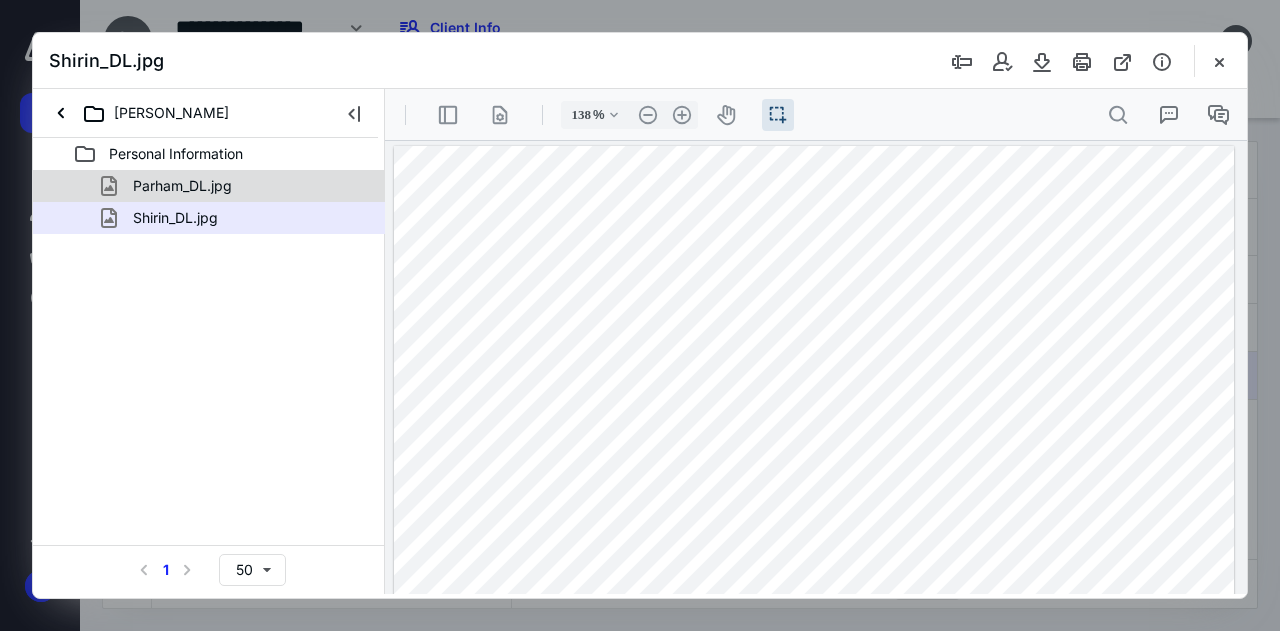 click on "Parham_DL.jpg" at bounding box center [209, 186] 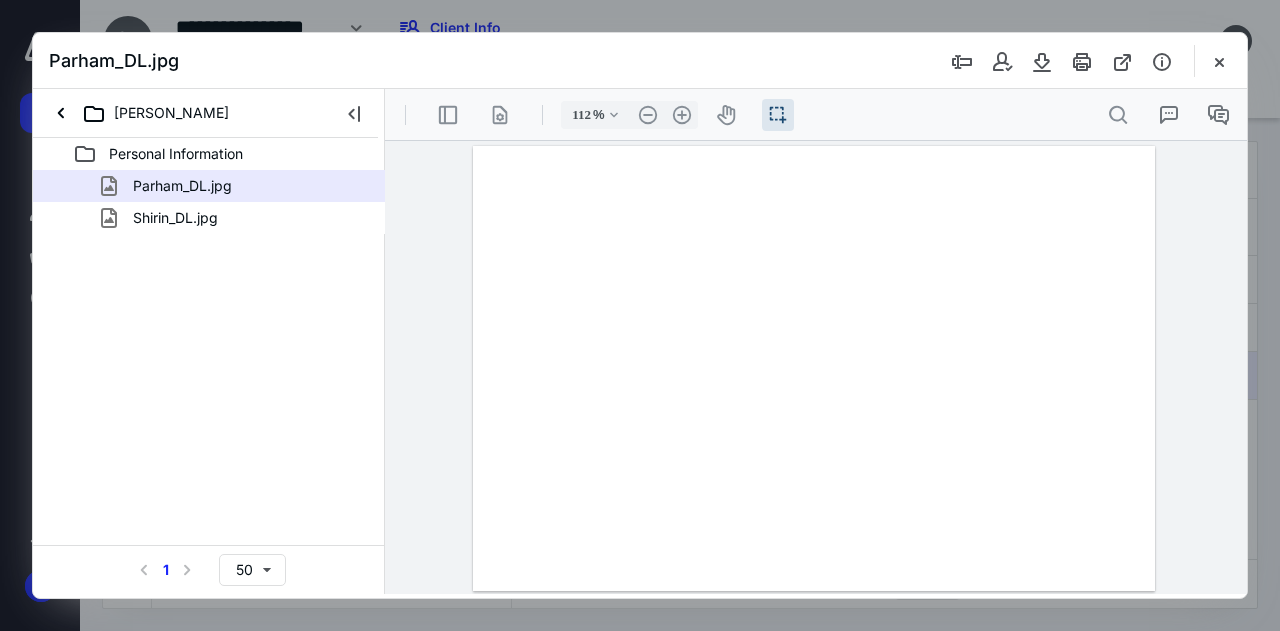 type on "138" 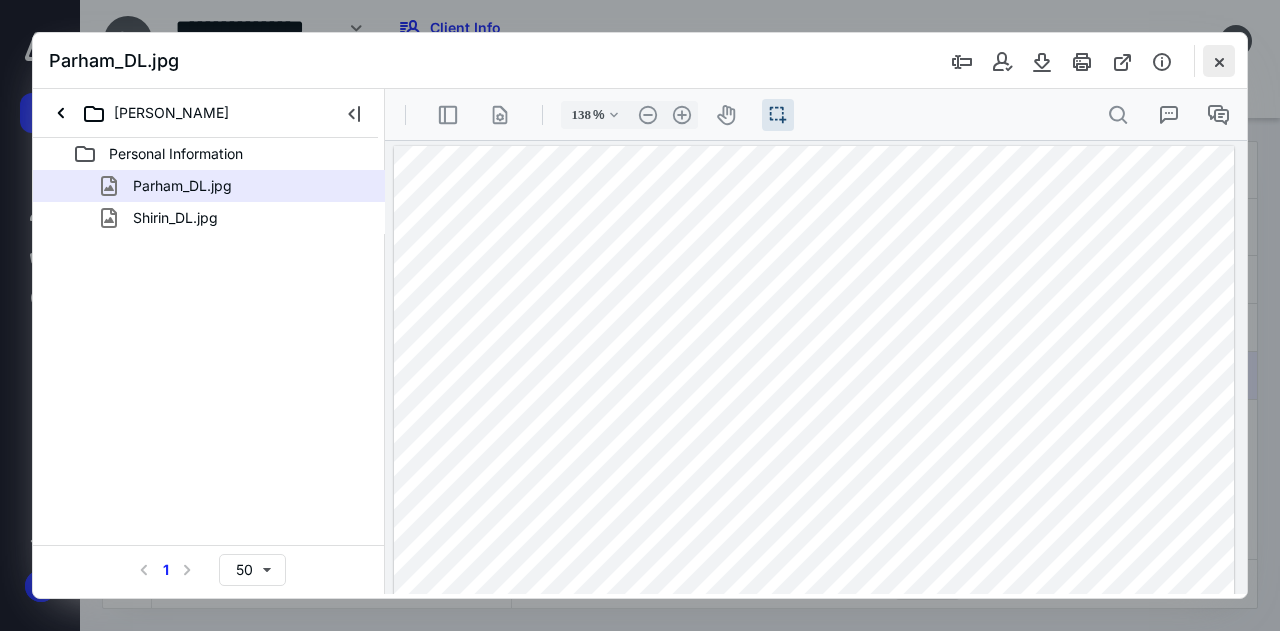 click at bounding box center [1219, 61] 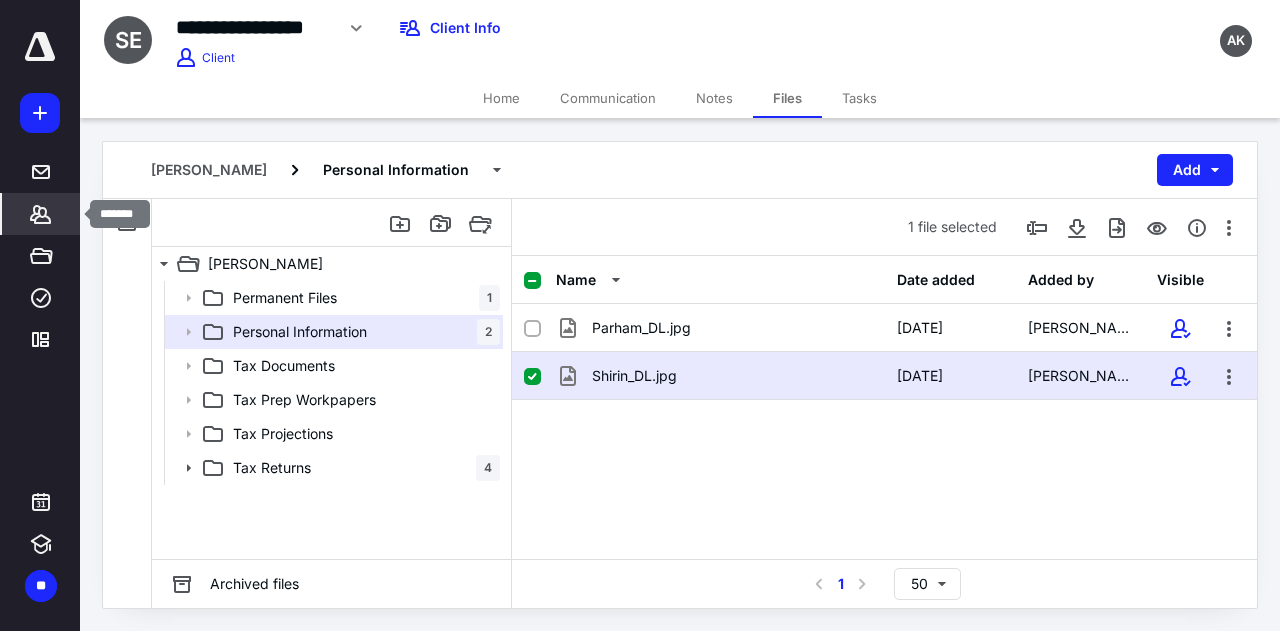 click 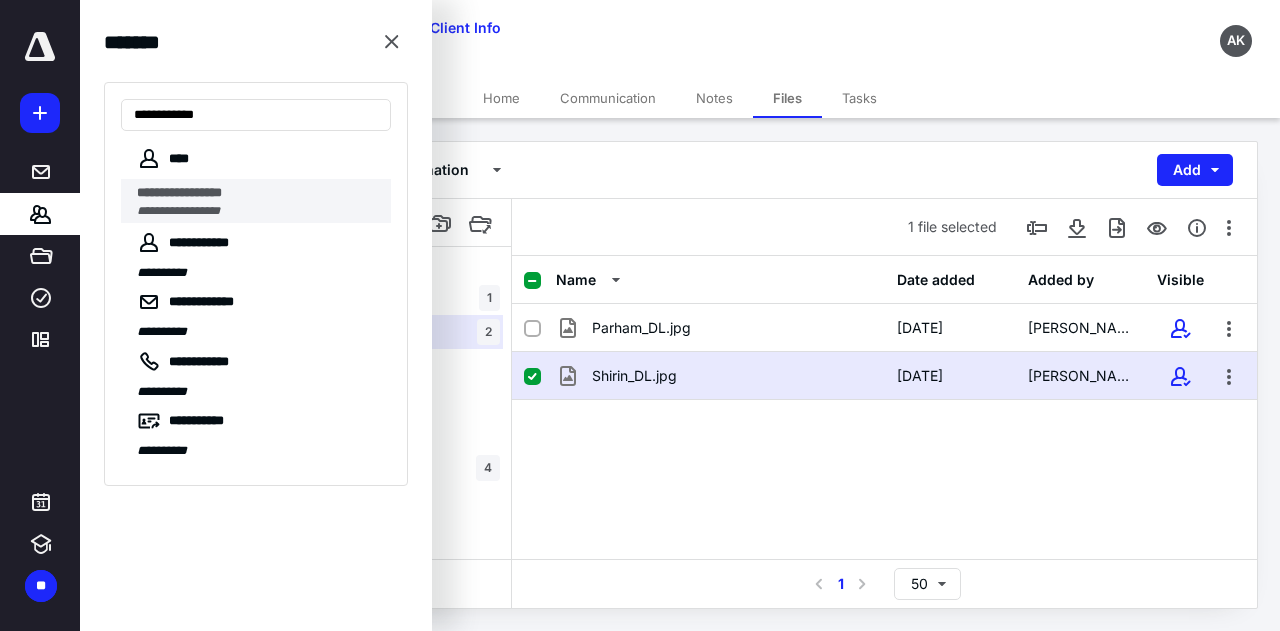 type on "**********" 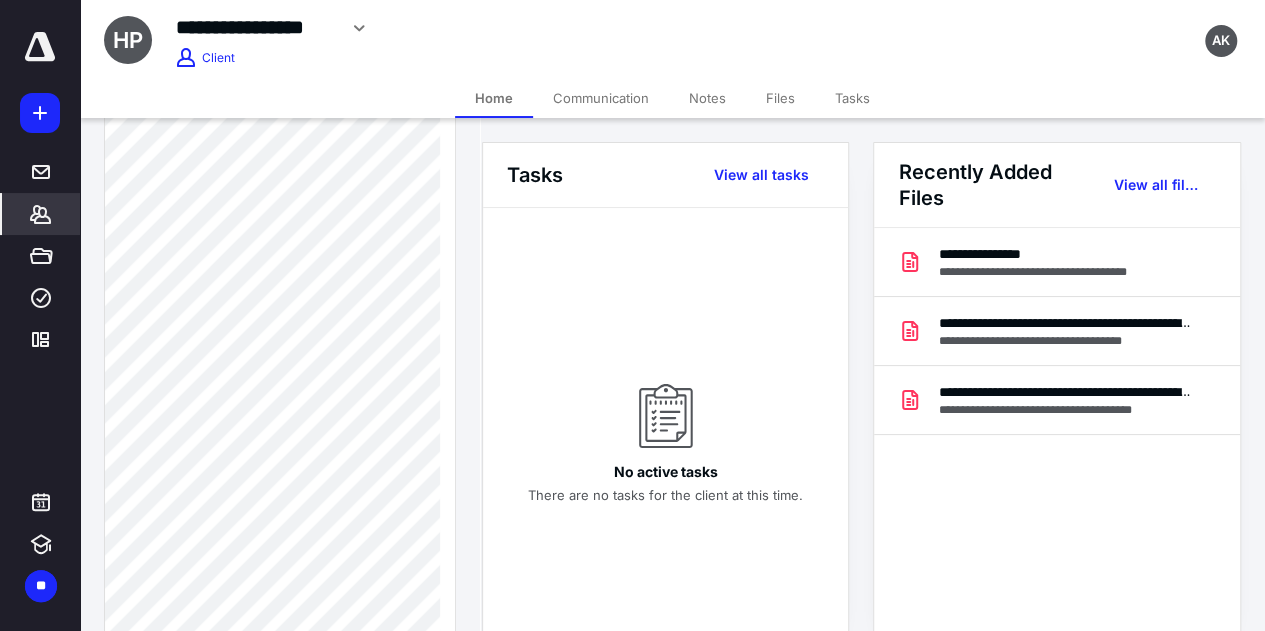 scroll, scrollTop: 1992, scrollLeft: 0, axis: vertical 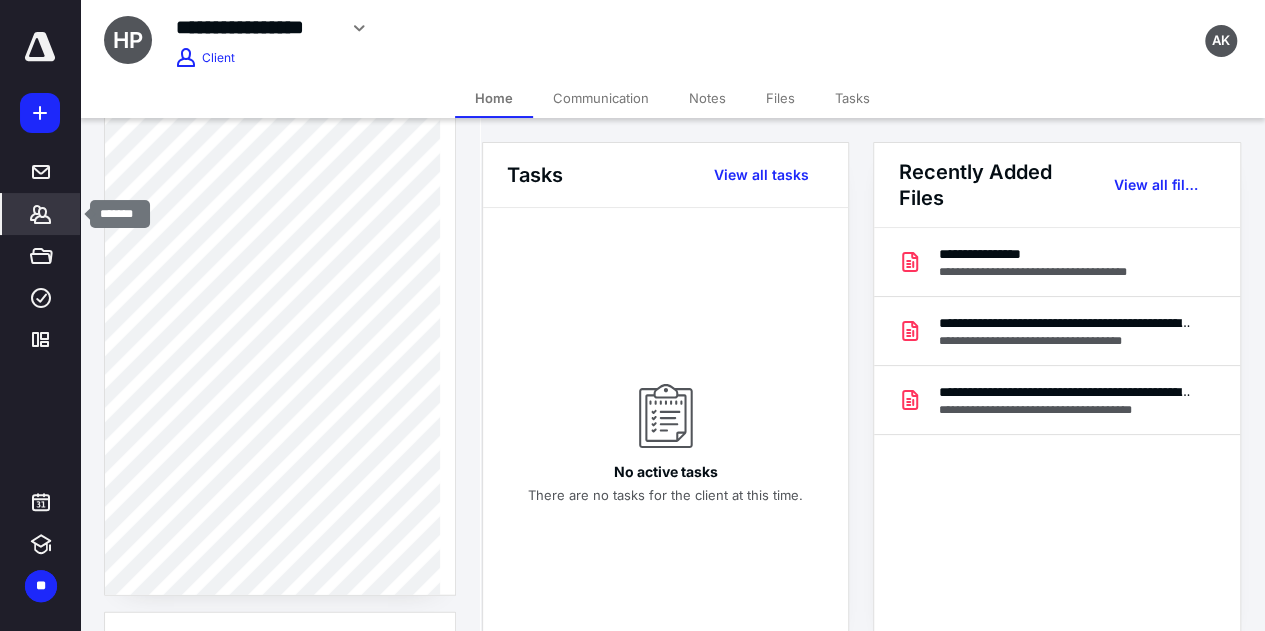 click 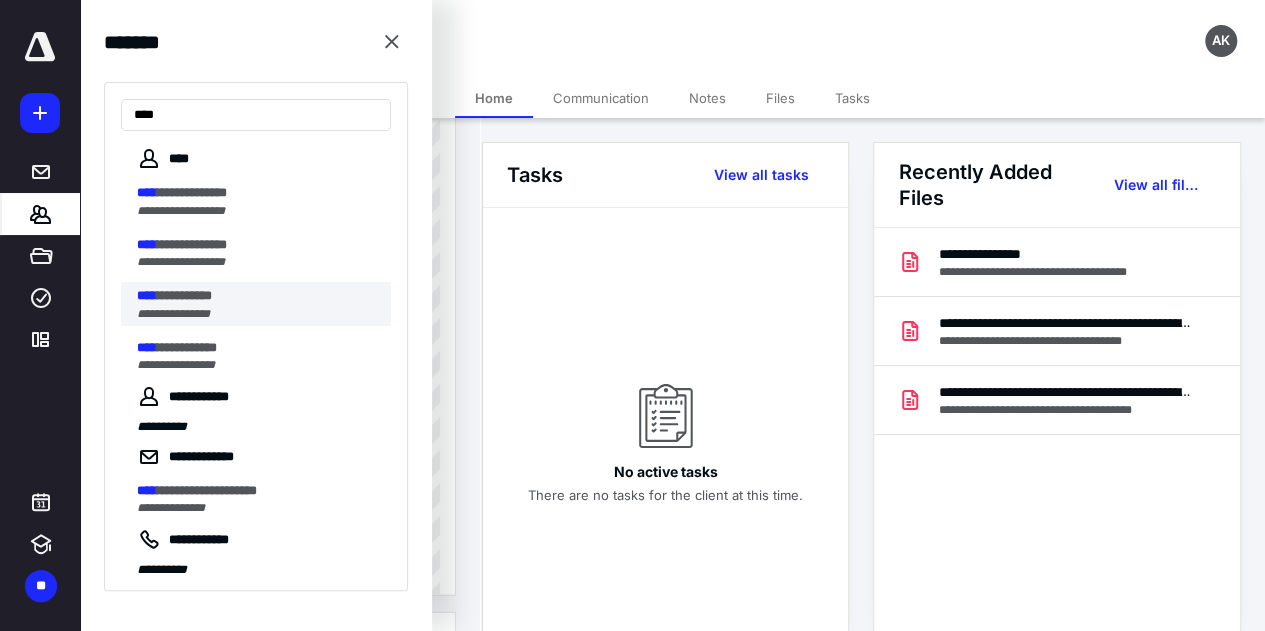type on "****" 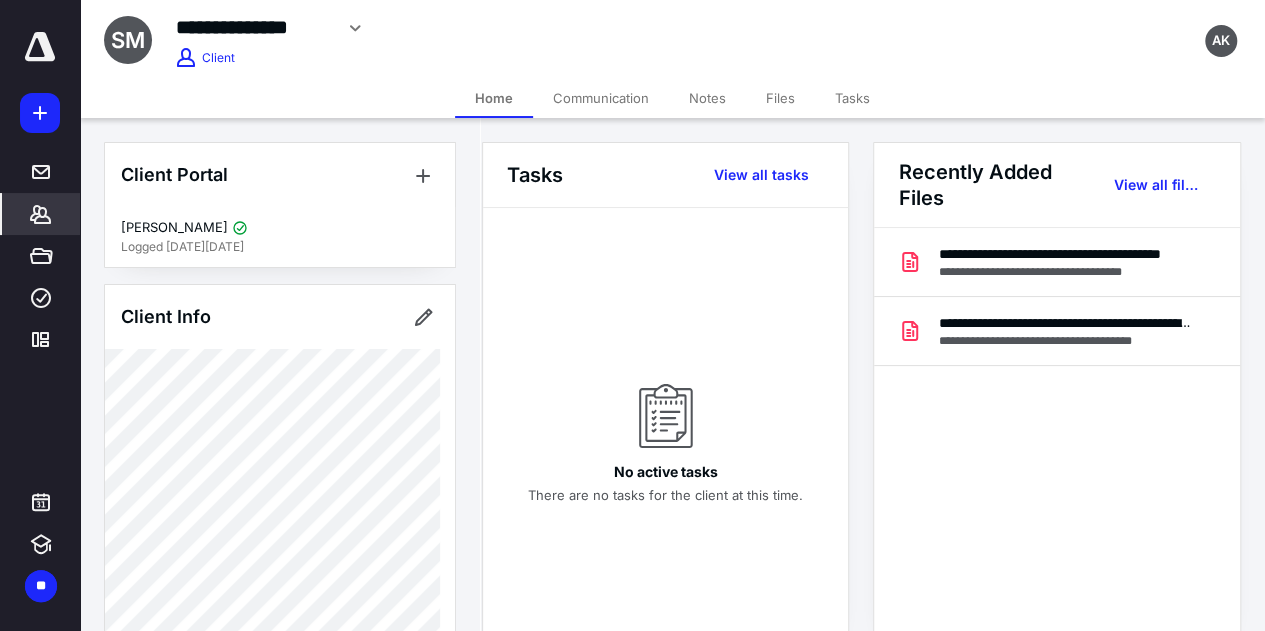 click on "Communication" at bounding box center [601, 98] 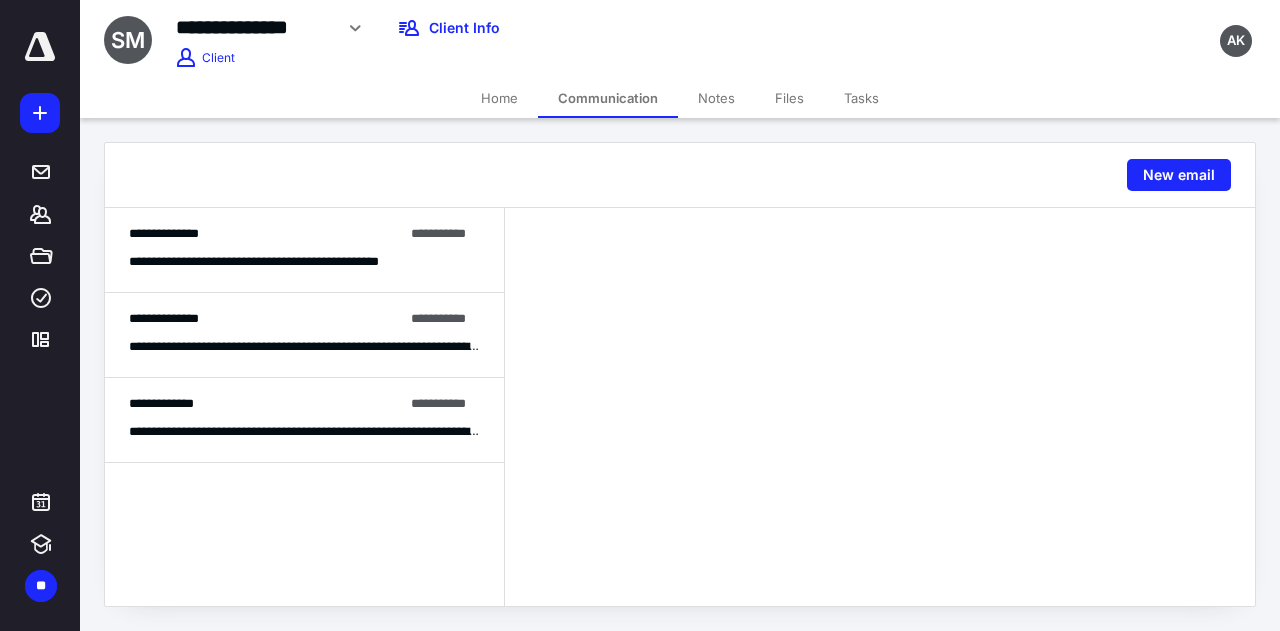 click on "**********" at bounding box center (266, 319) 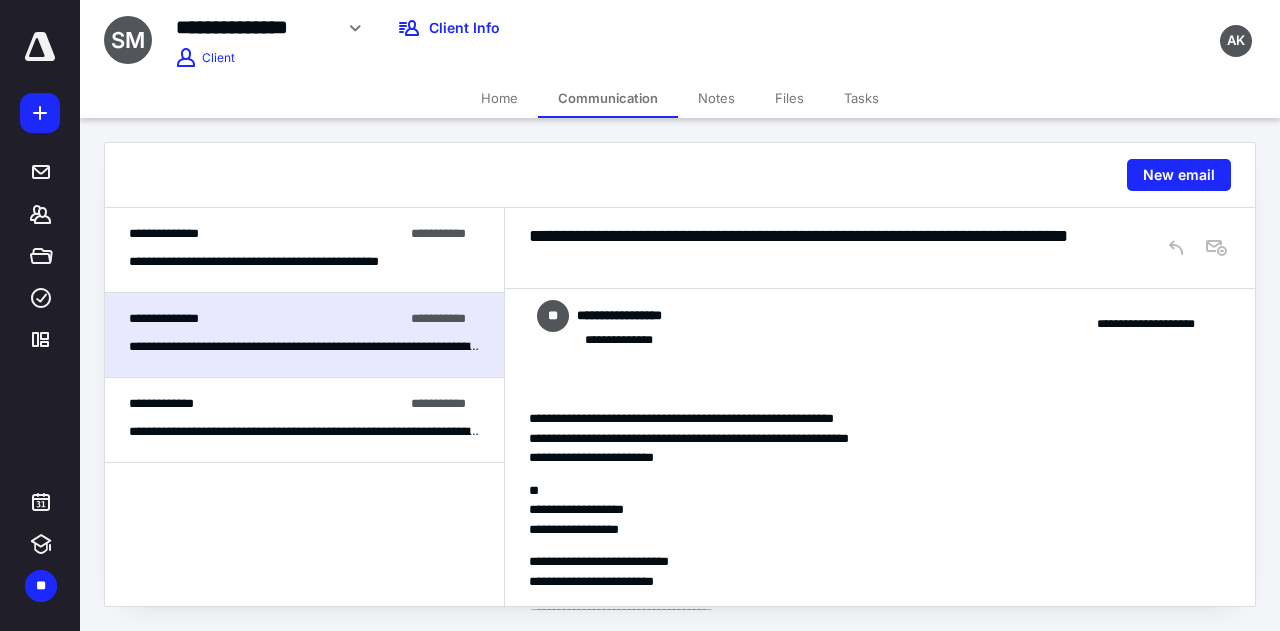 scroll, scrollTop: 76, scrollLeft: 0, axis: vertical 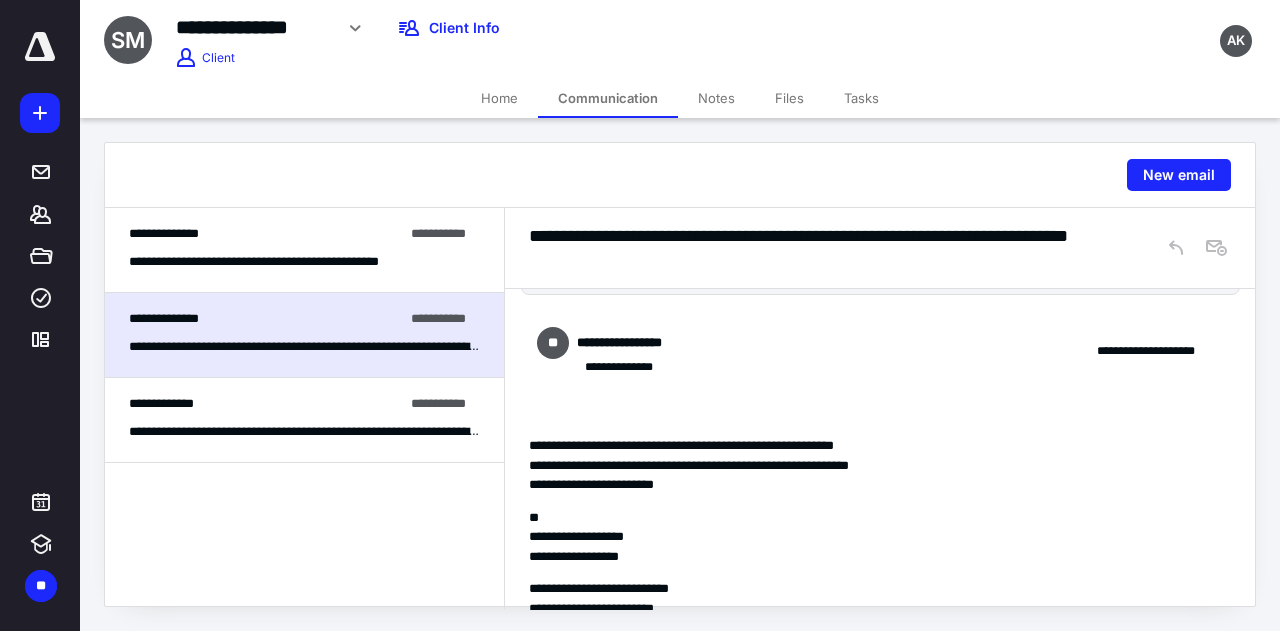 click on "**********" at bounding box center [289, 262] 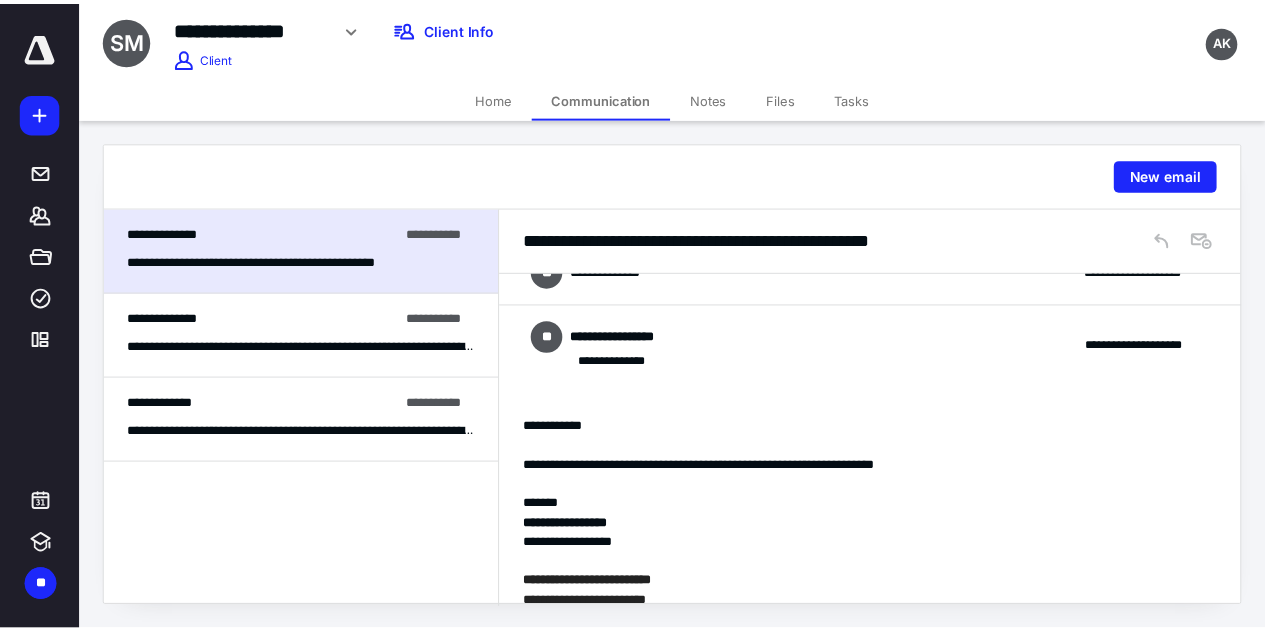 scroll, scrollTop: 0, scrollLeft: 0, axis: both 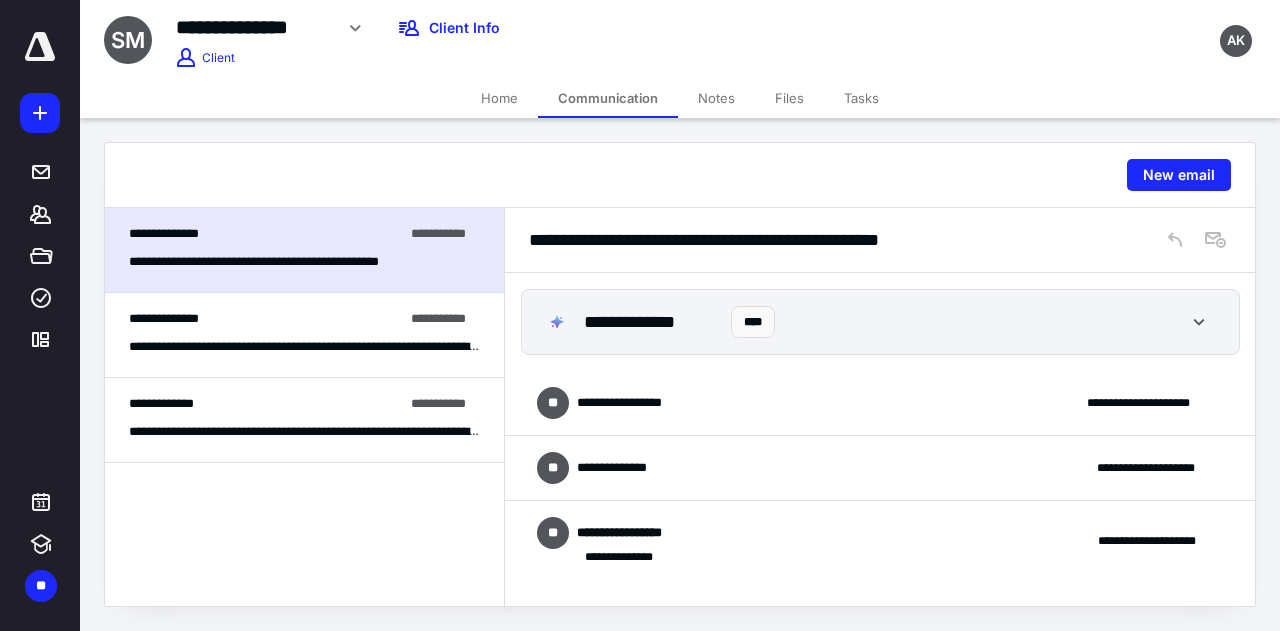 click on "**********" at bounding box center (880, 468) 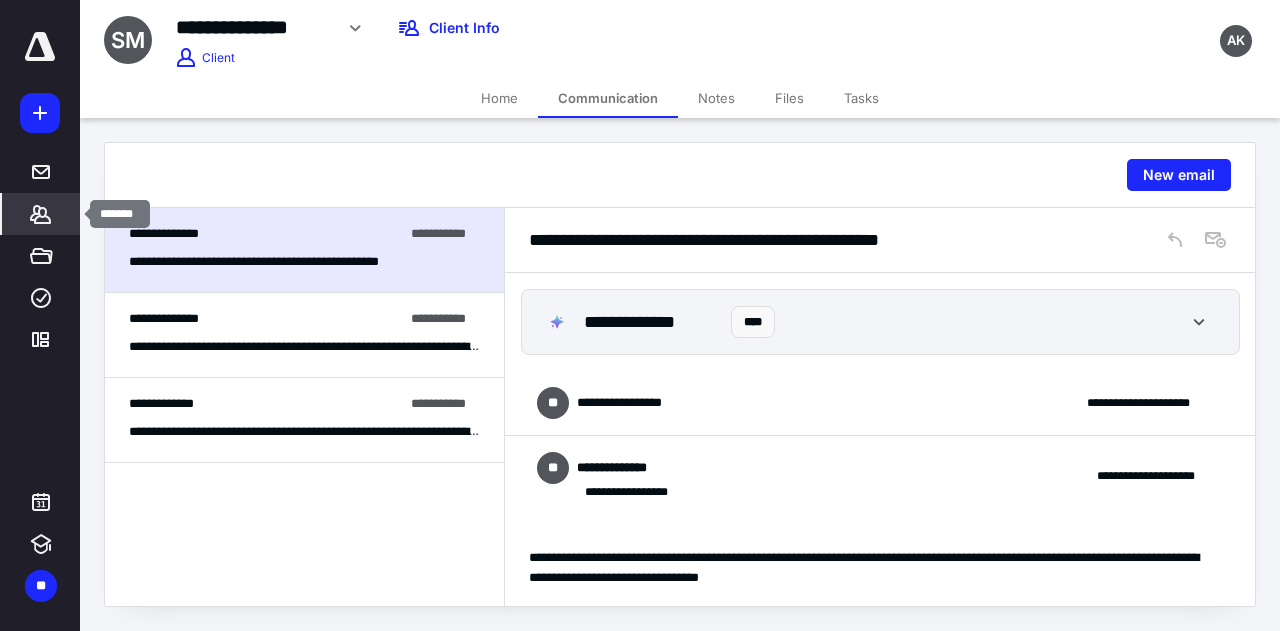 click 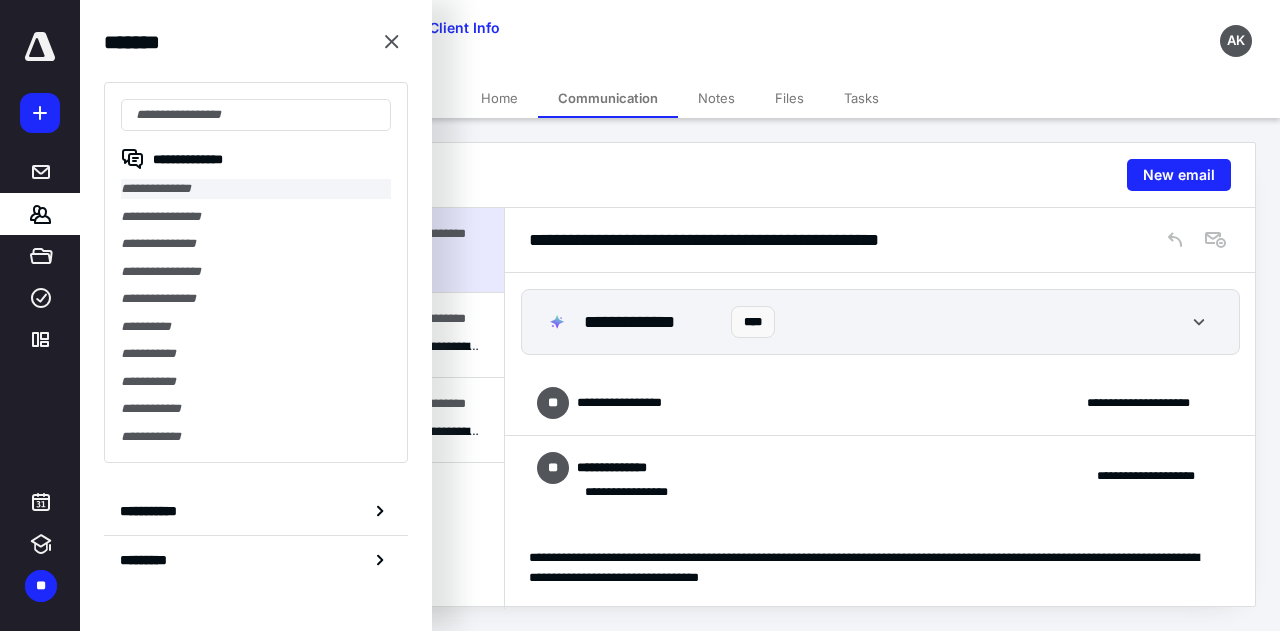 click on "**********" at bounding box center [256, 189] 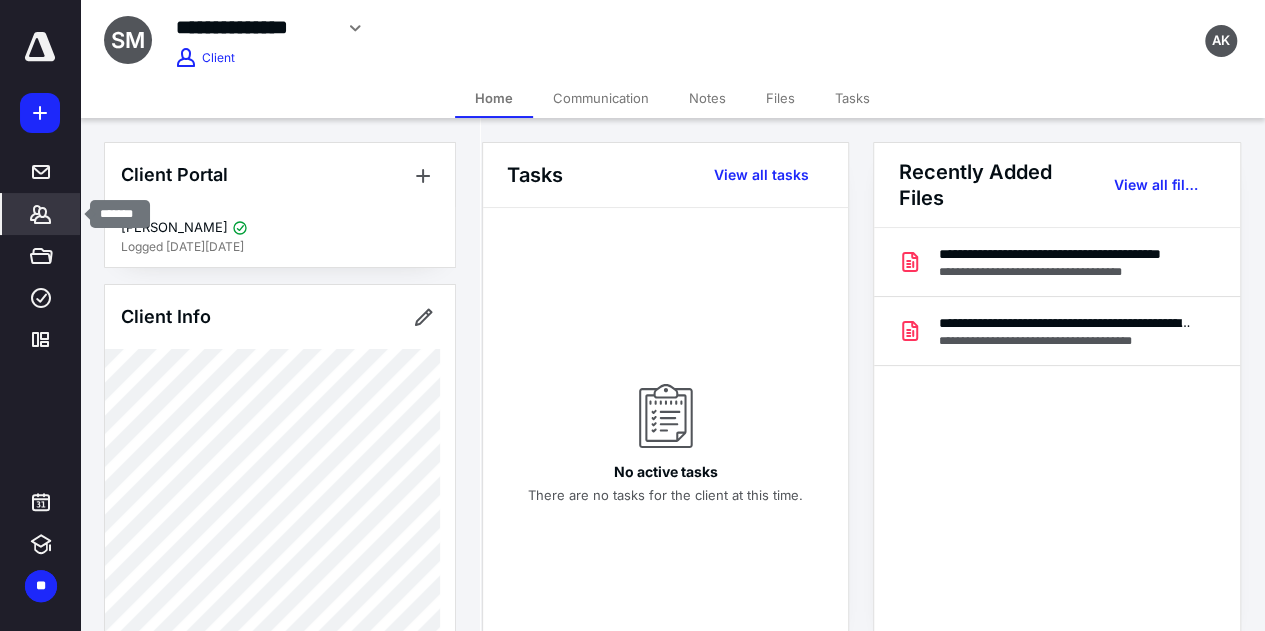 click 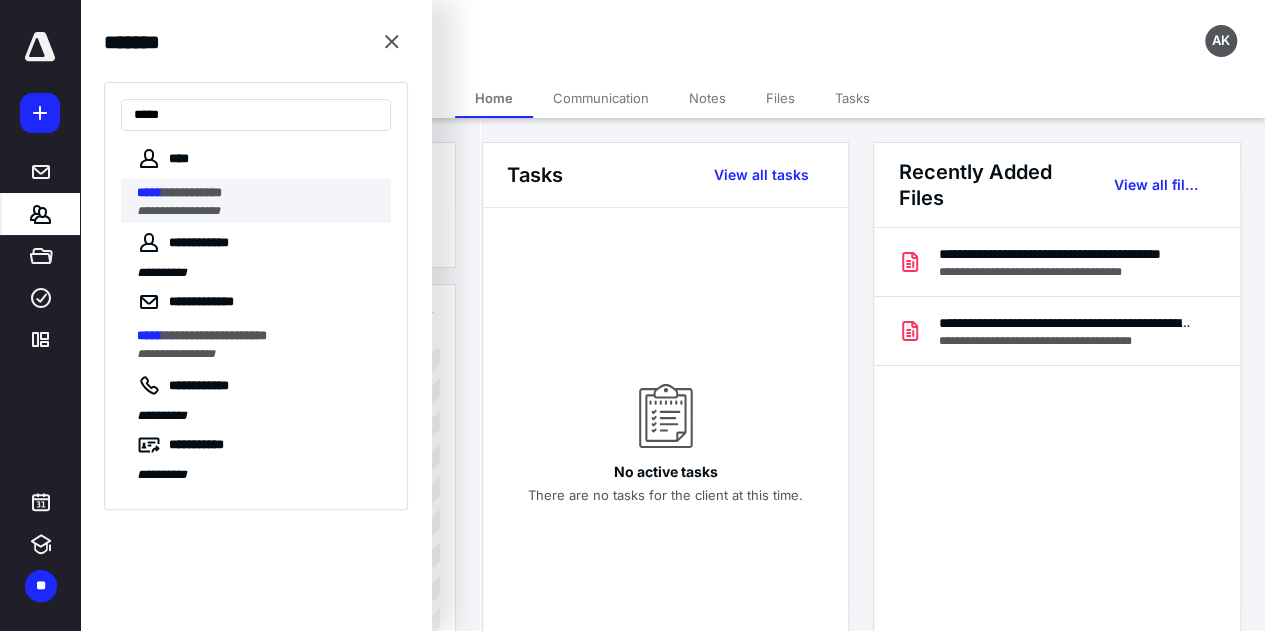 type on "*****" 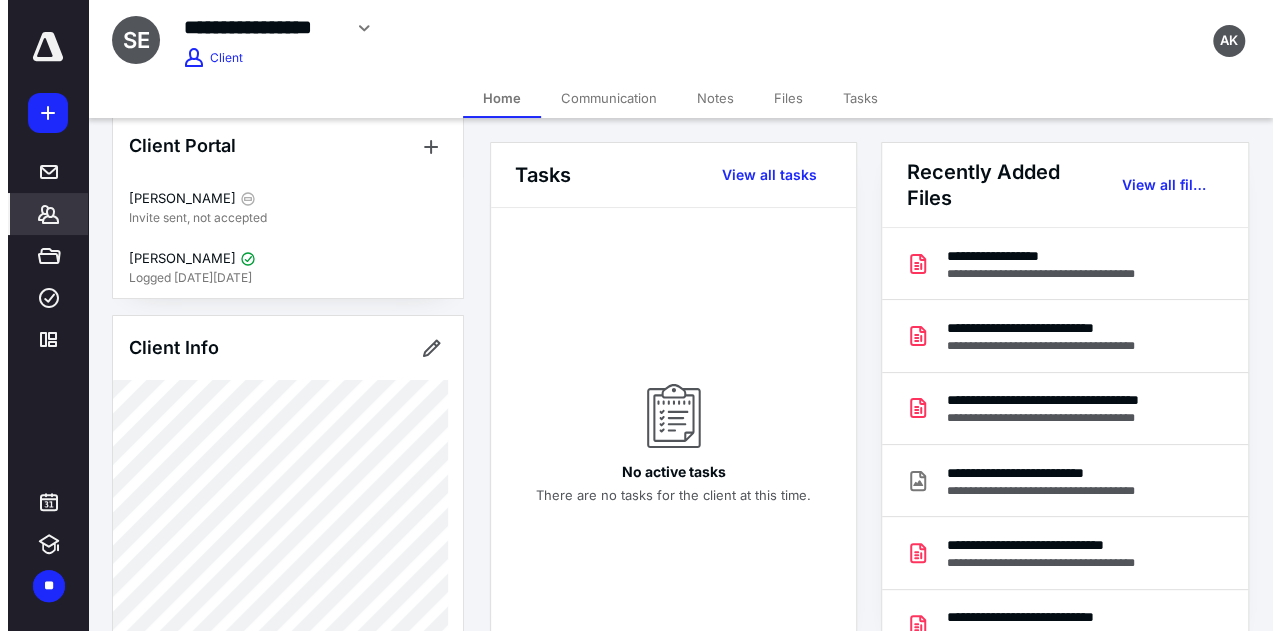 scroll, scrollTop: 0, scrollLeft: 0, axis: both 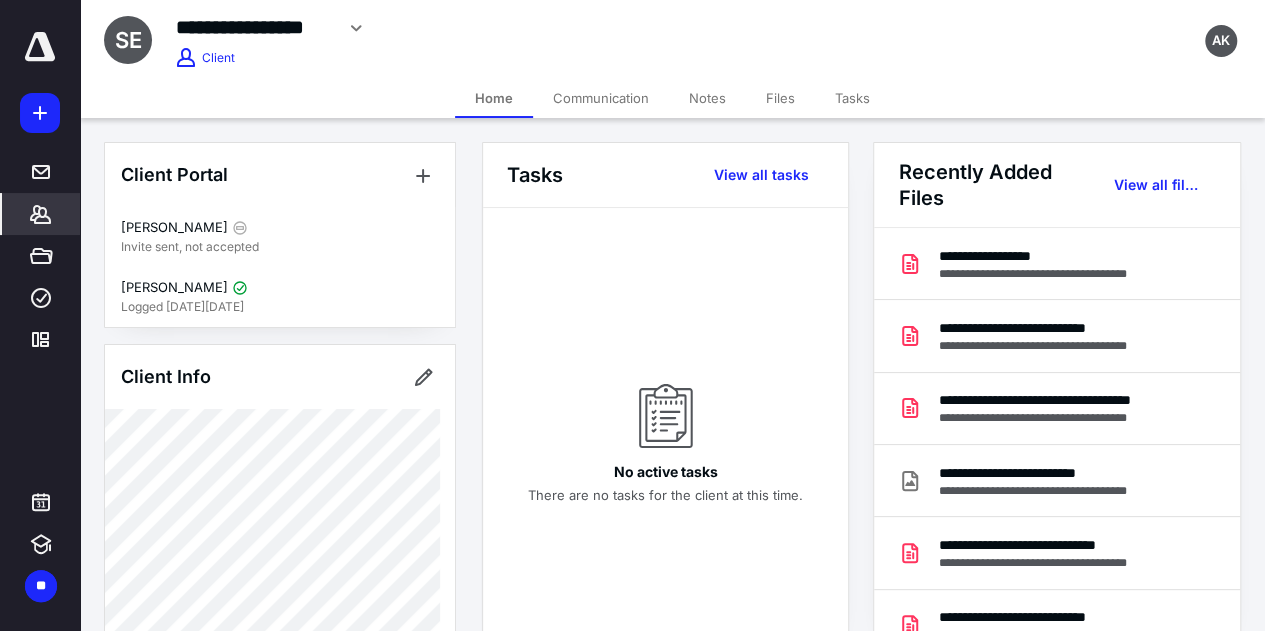 click on "Communication" at bounding box center [601, 98] 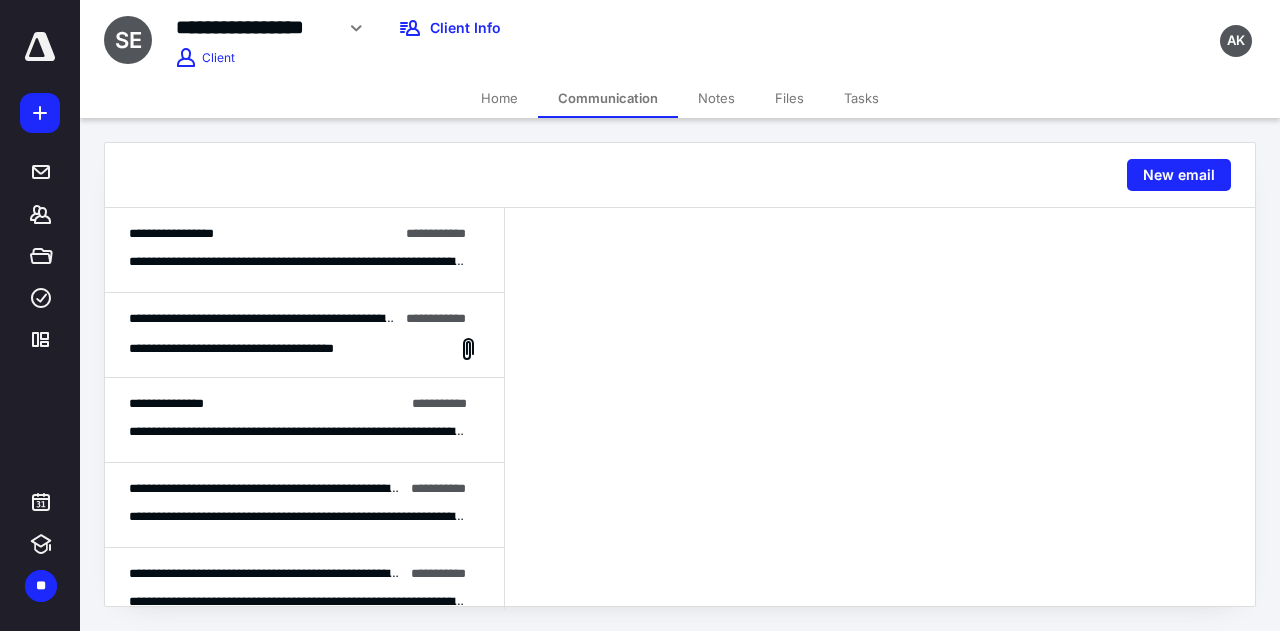 click on "**********" at bounding box center [297, 262] 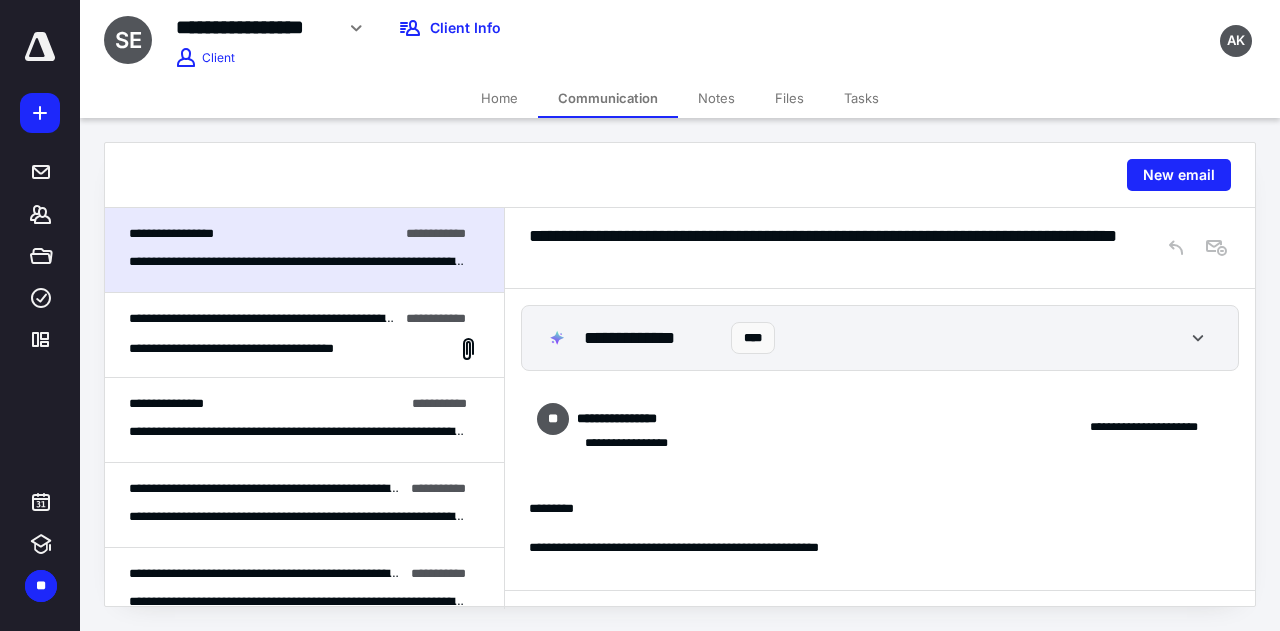 click on "**********" at bounding box center [262, 349] 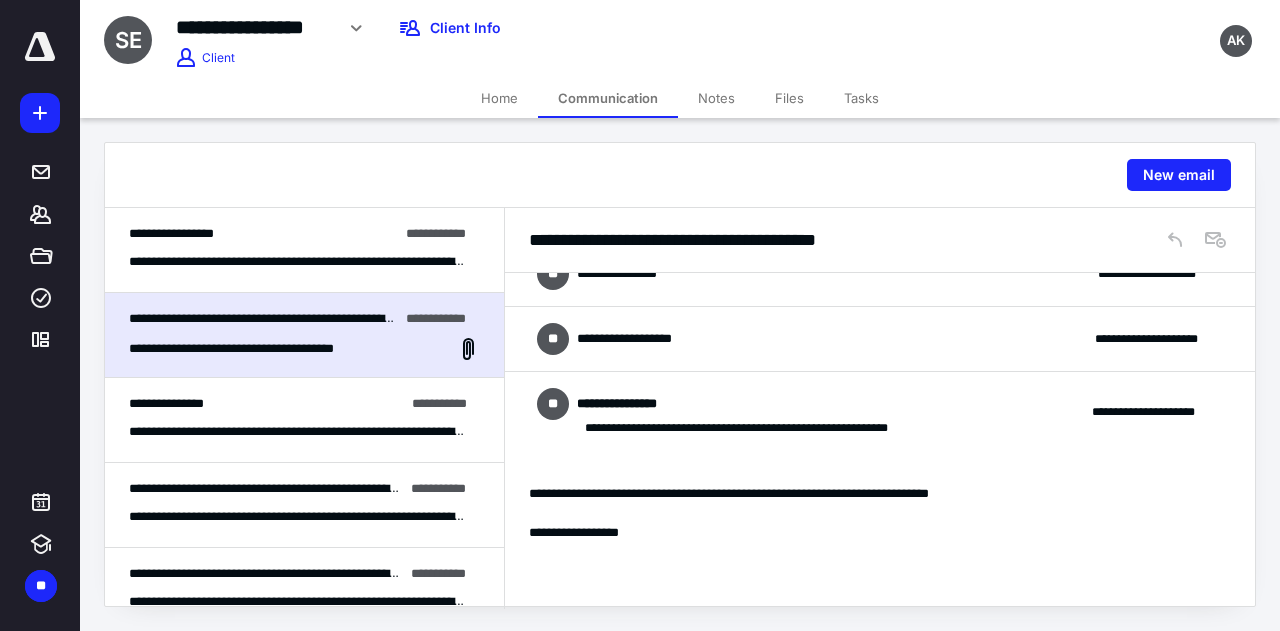 scroll, scrollTop: 284, scrollLeft: 0, axis: vertical 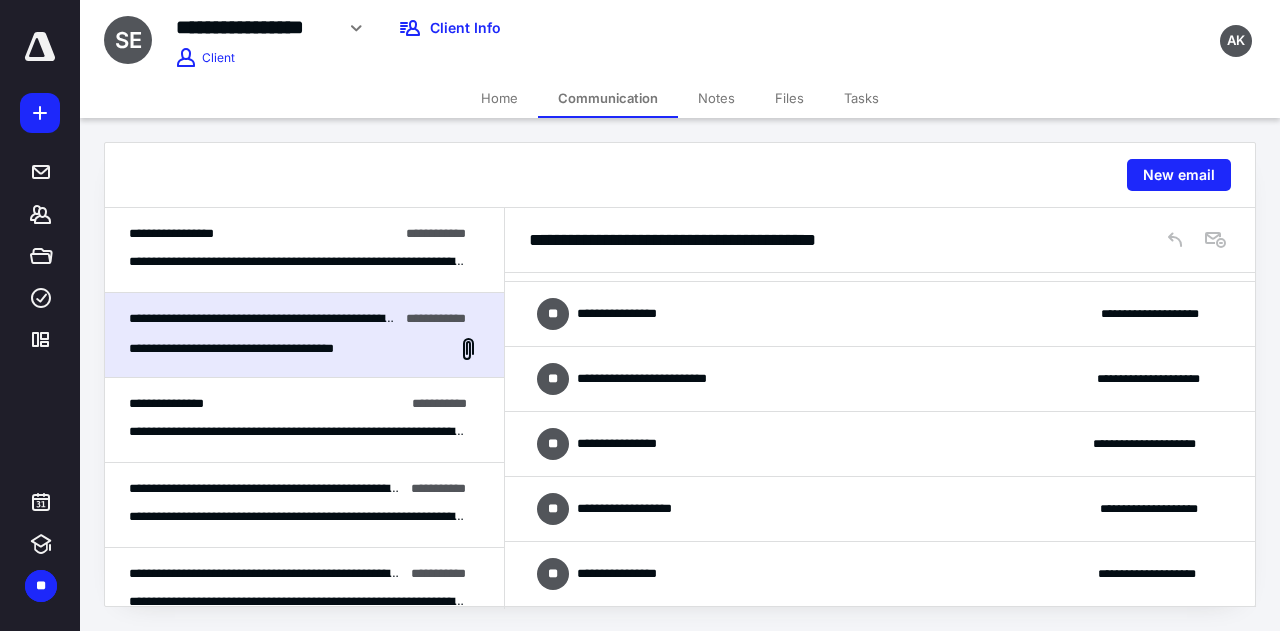 click on "**********" at bounding box center (602, 444) 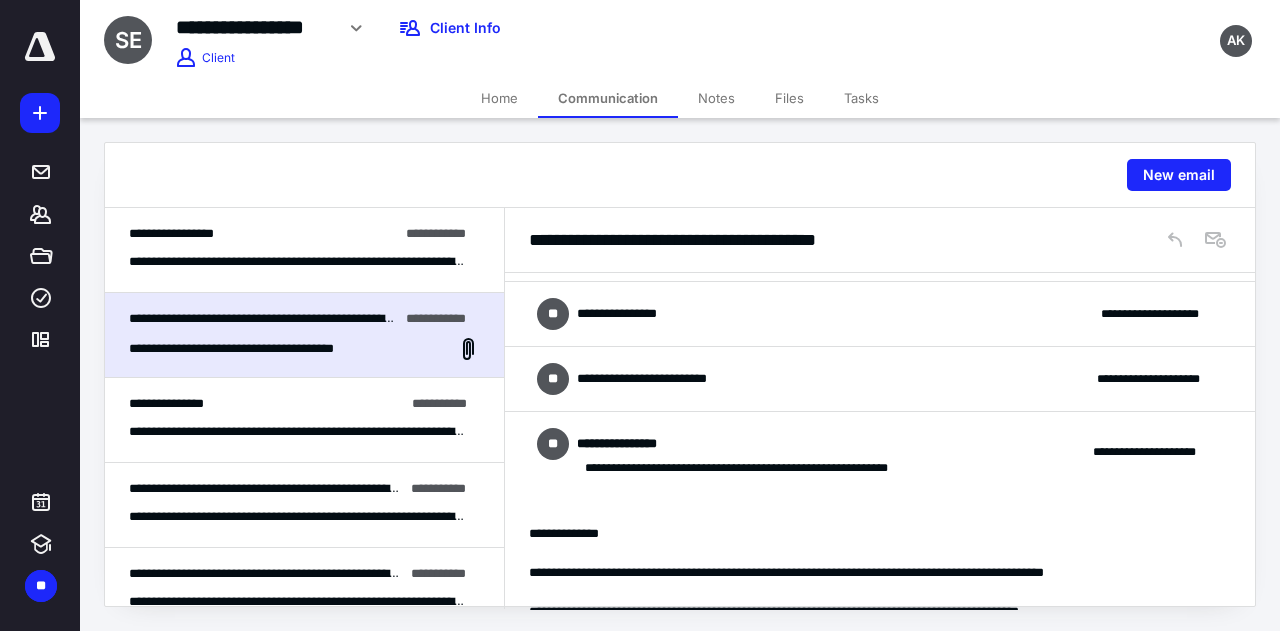 scroll, scrollTop: 484, scrollLeft: 0, axis: vertical 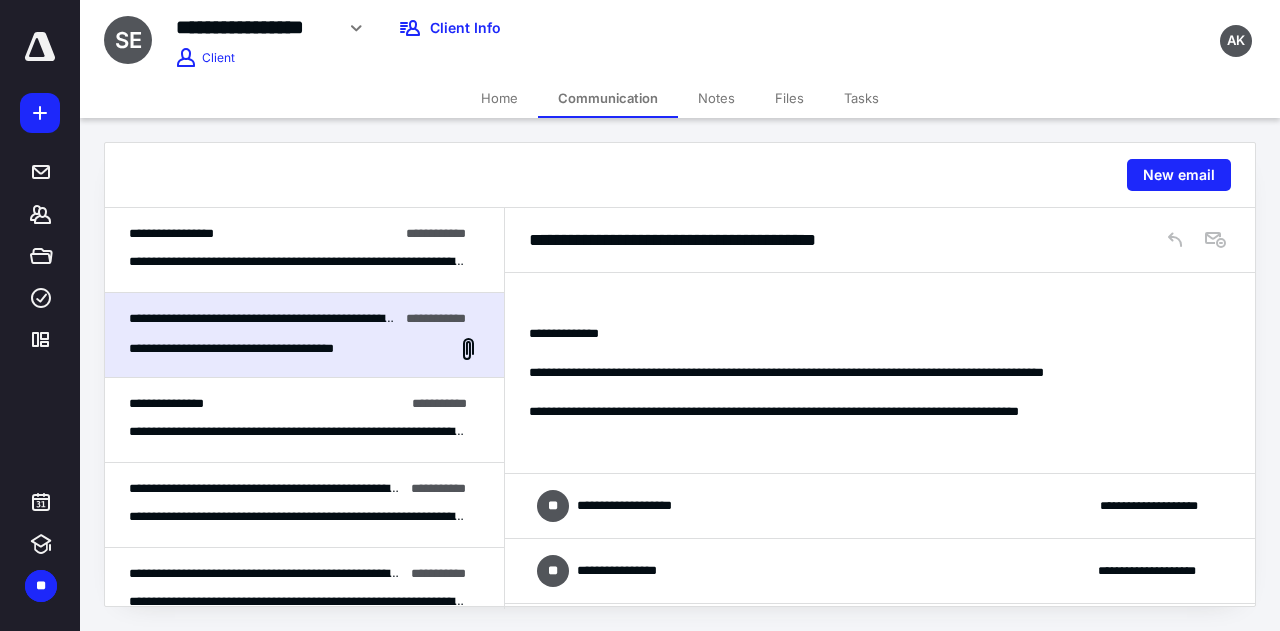 click on "**********" at bounding box center [297, 517] 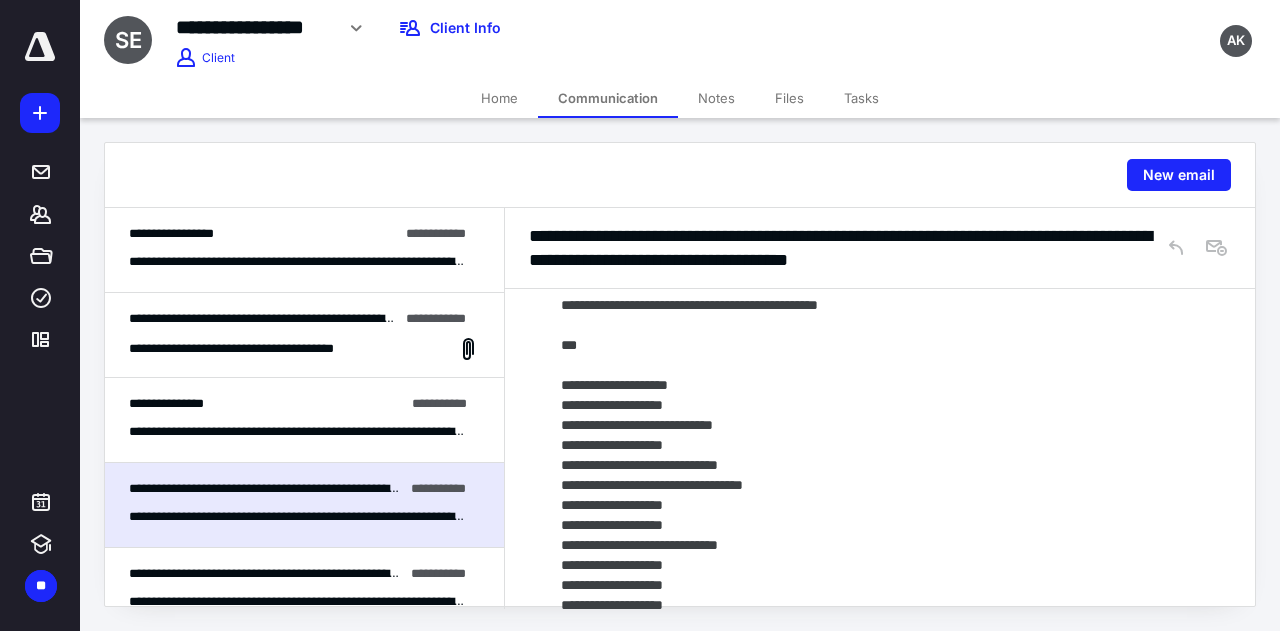 scroll, scrollTop: 434, scrollLeft: 0, axis: vertical 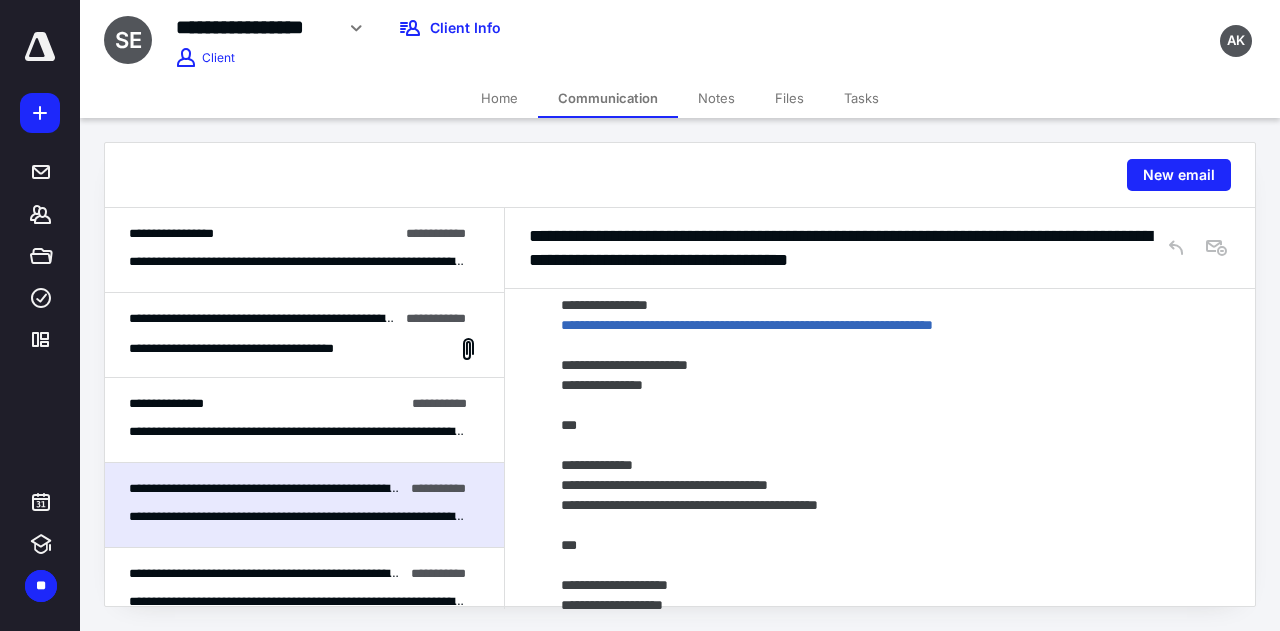 click on "**********" at bounding box center [304, 250] 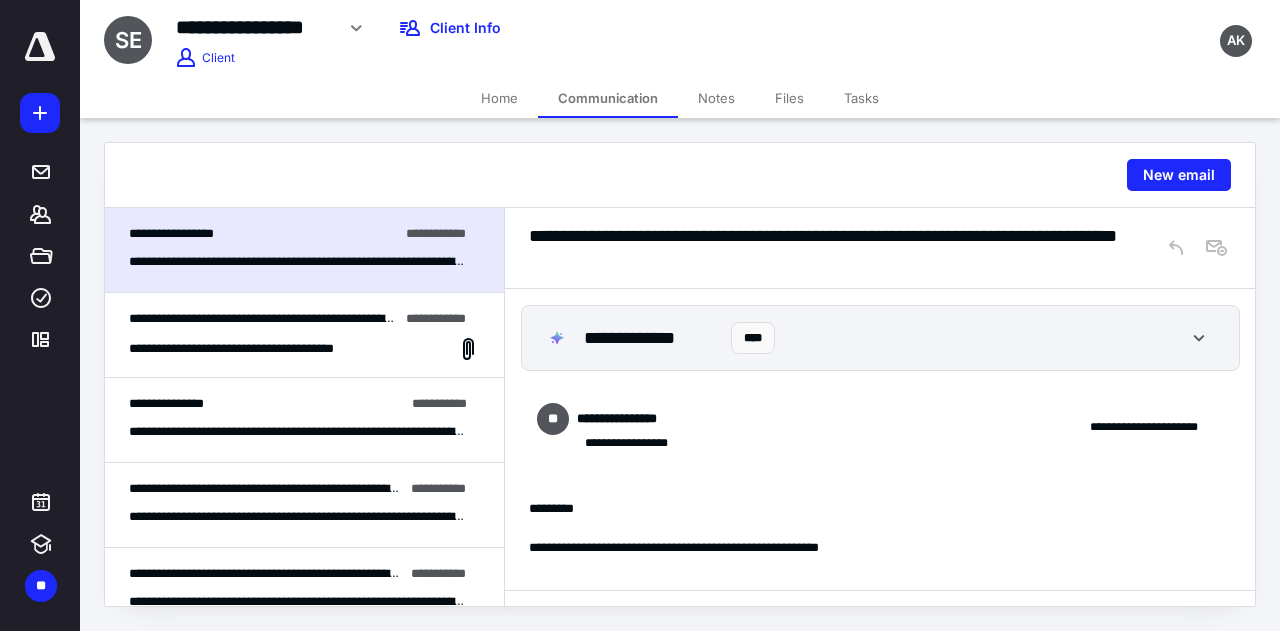 scroll, scrollTop: 0, scrollLeft: 0, axis: both 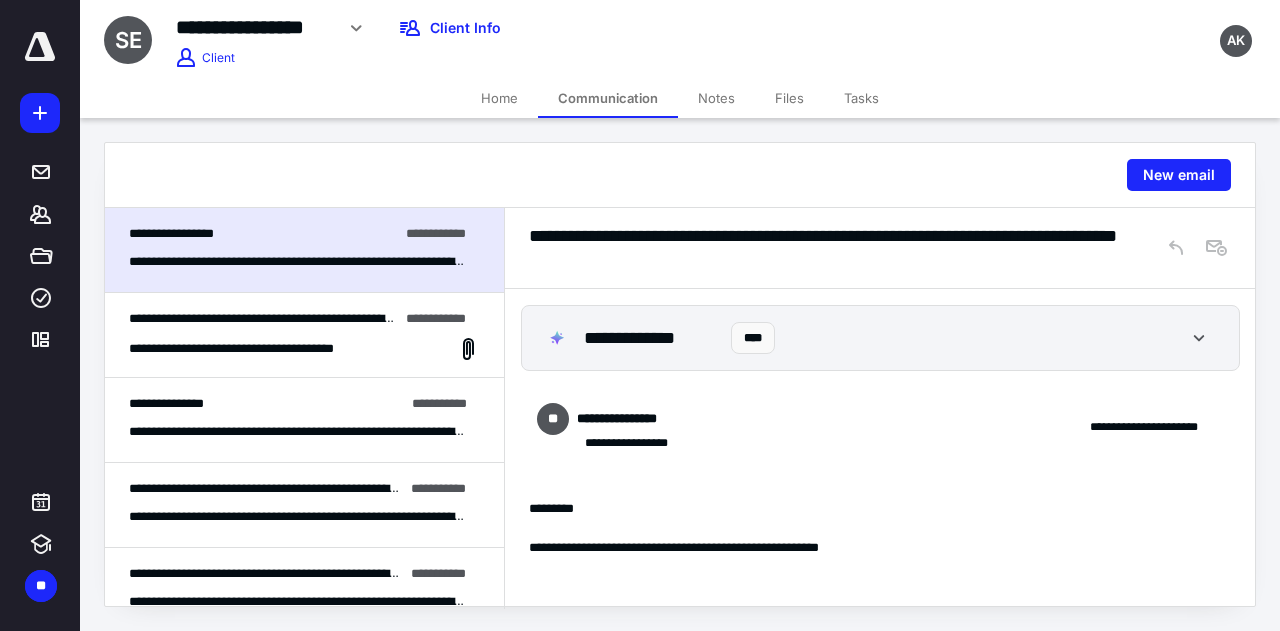 click on "**********" at bounding box center [263, 319] 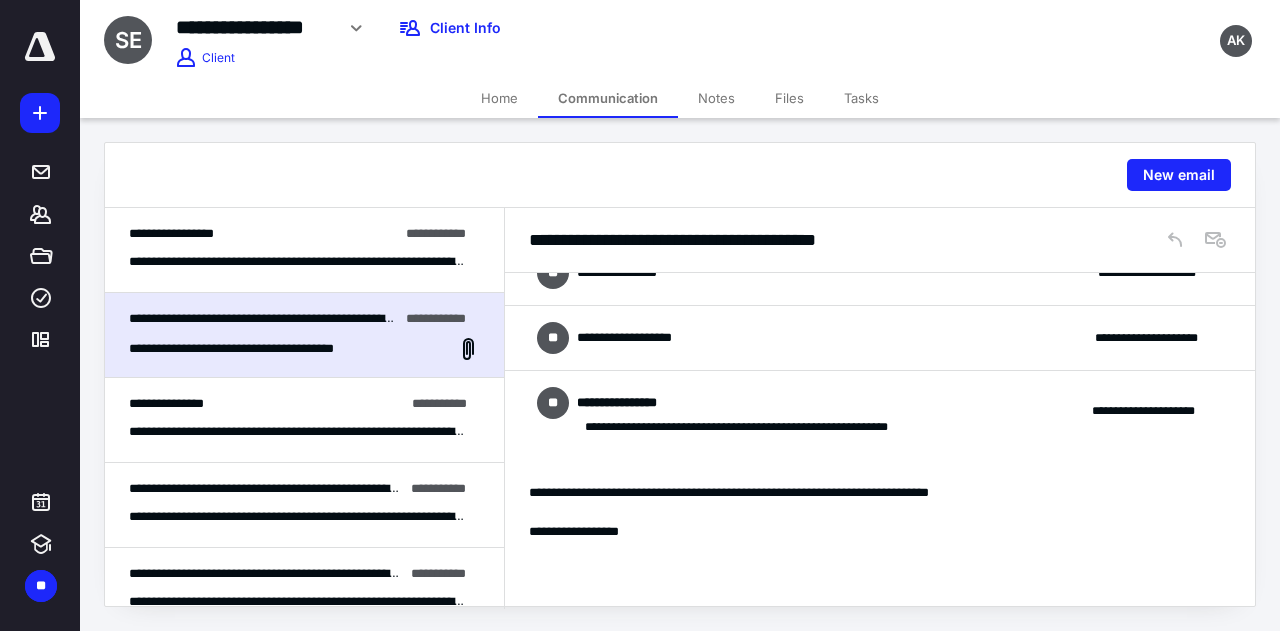 scroll, scrollTop: 682, scrollLeft: 0, axis: vertical 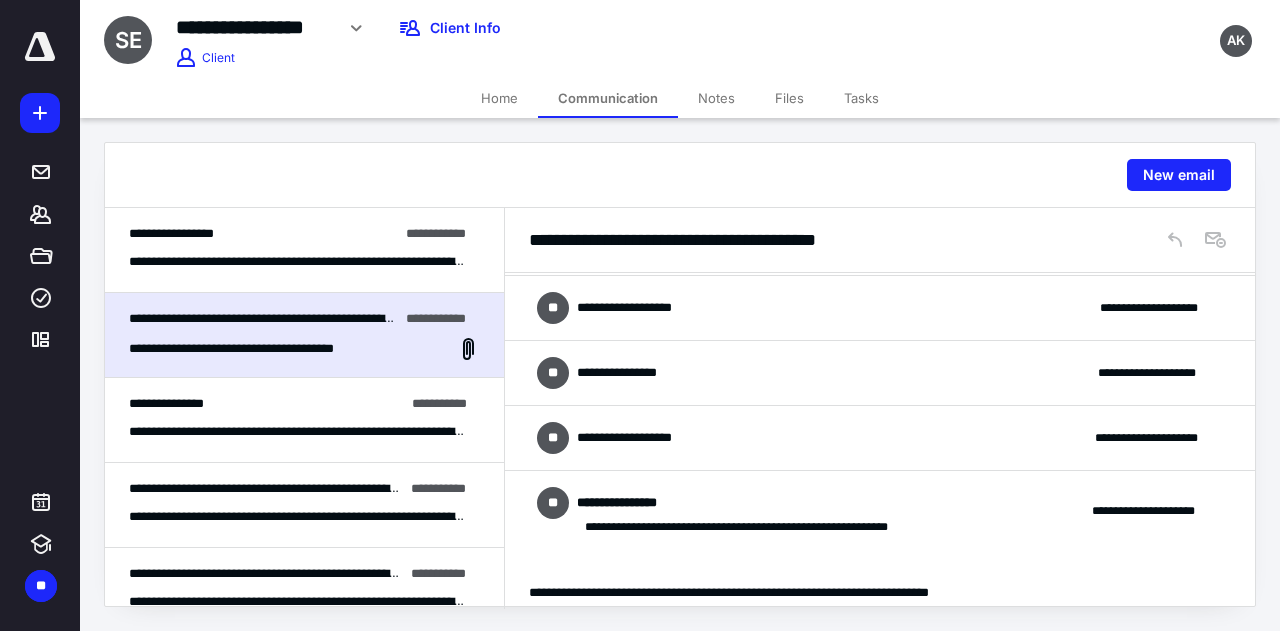 click on "**********" at bounding box center [880, 438] 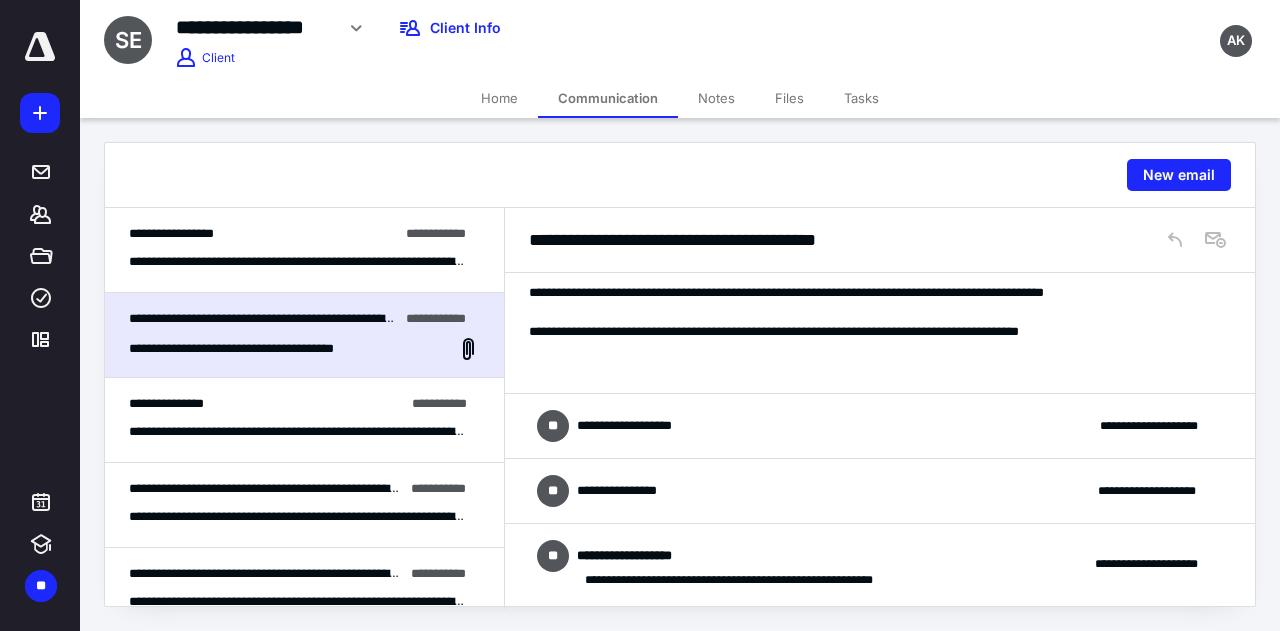 scroll, scrollTop: 482, scrollLeft: 0, axis: vertical 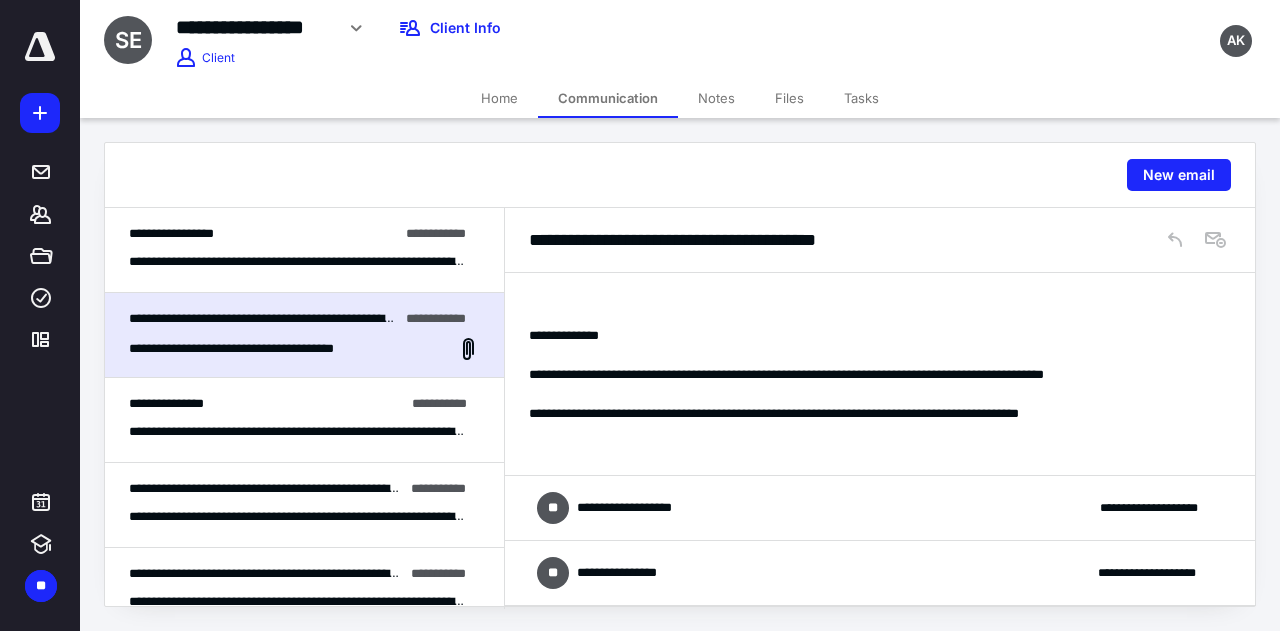 click on "**********" at bounding box center [880, 508] 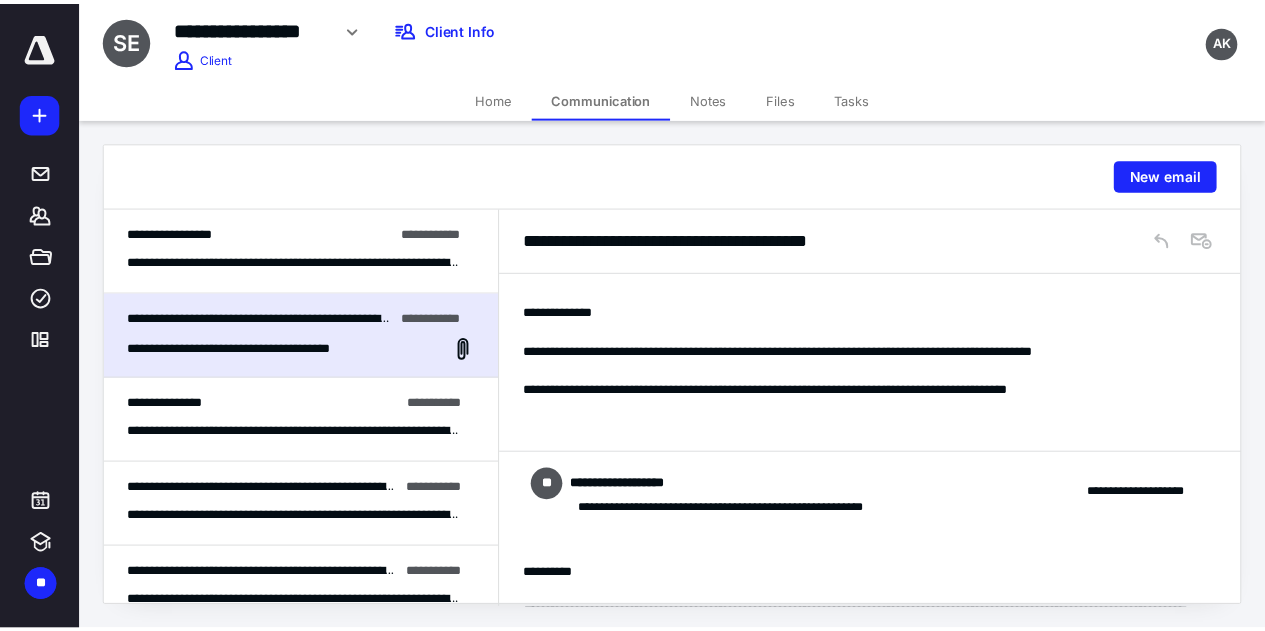 scroll, scrollTop: 482, scrollLeft: 0, axis: vertical 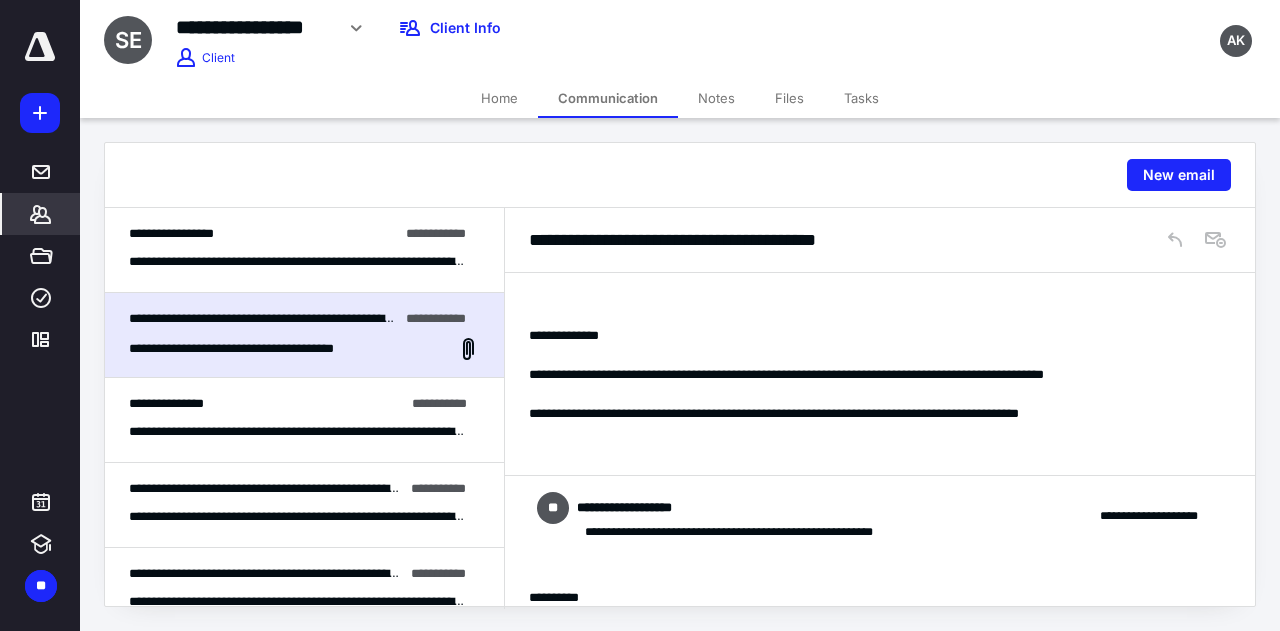 click 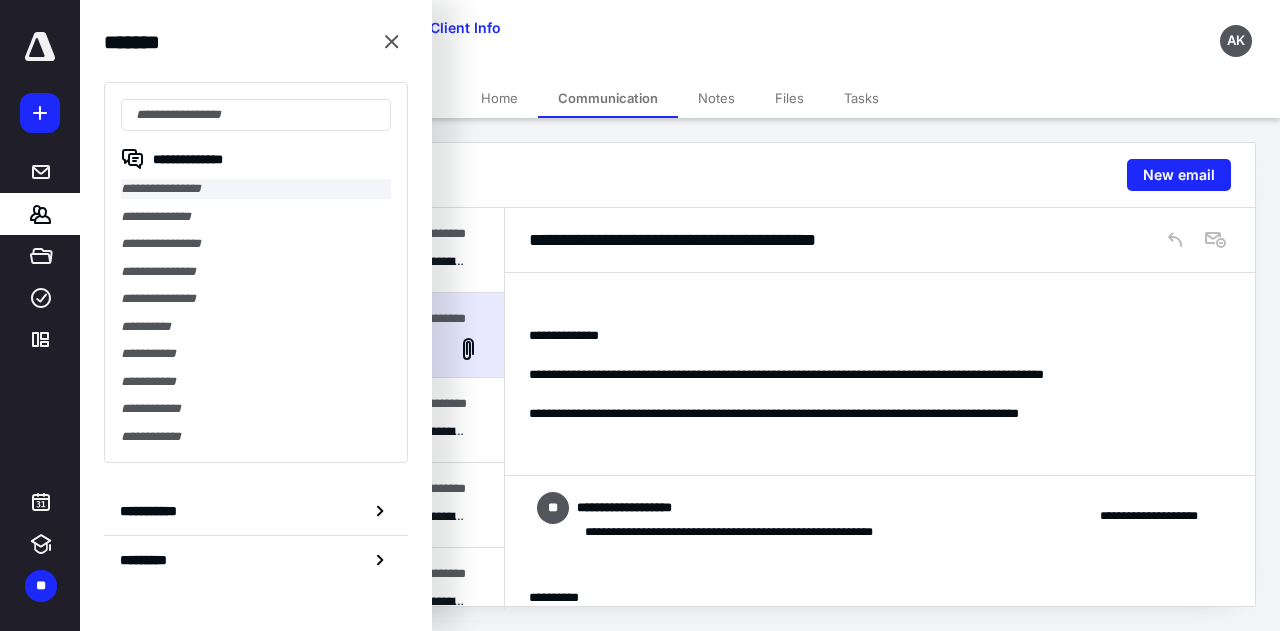 click on "**********" at bounding box center (256, 189) 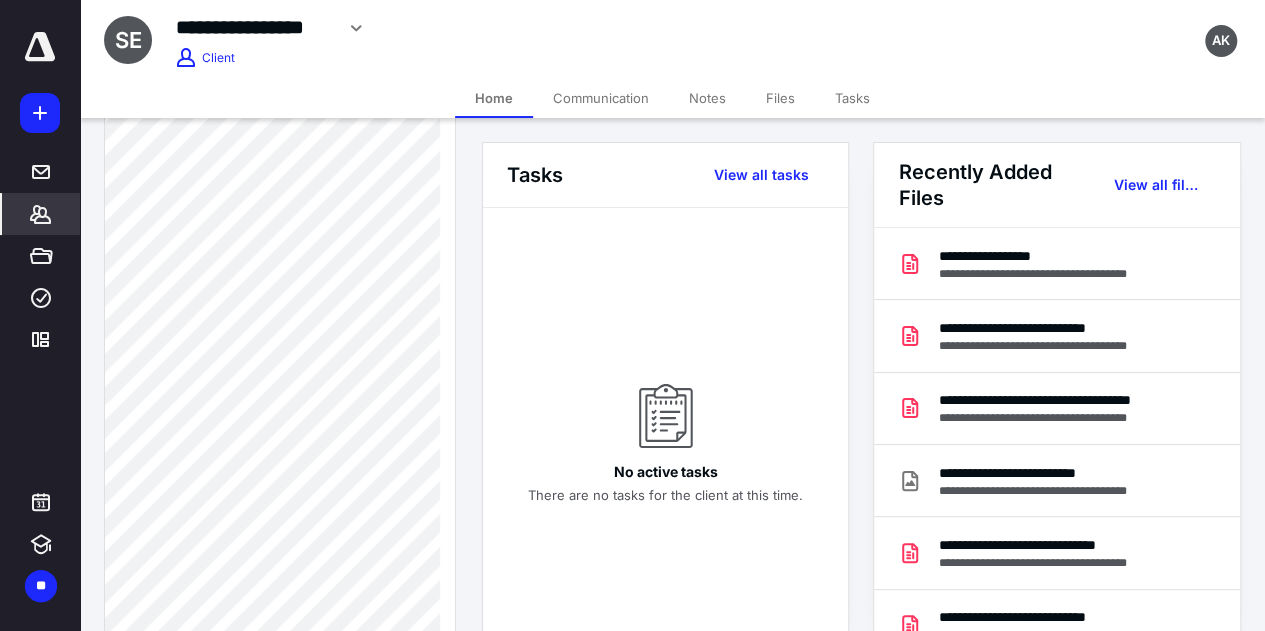 scroll, scrollTop: 1937, scrollLeft: 0, axis: vertical 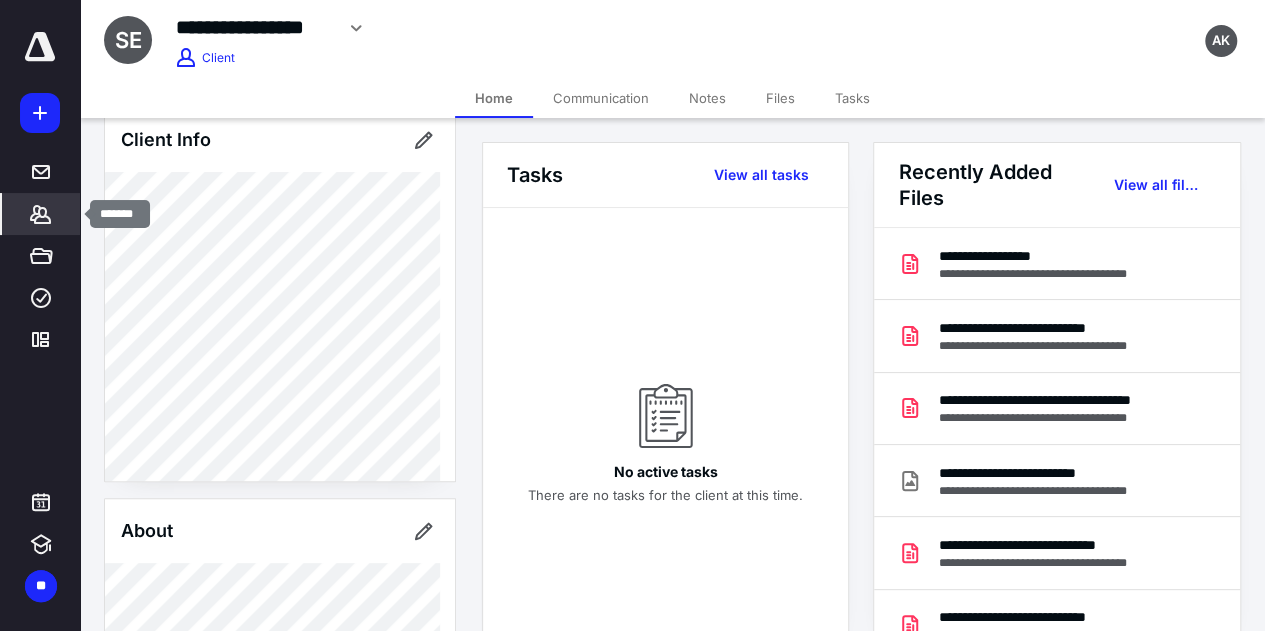 click 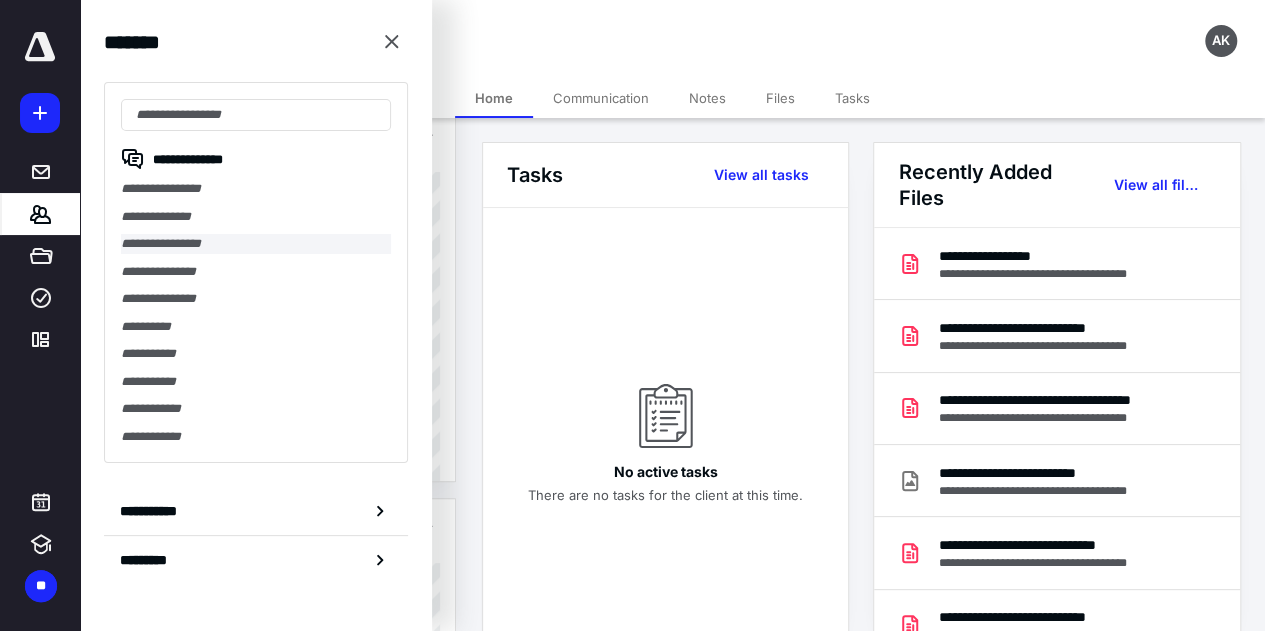 click on "**********" at bounding box center [256, 244] 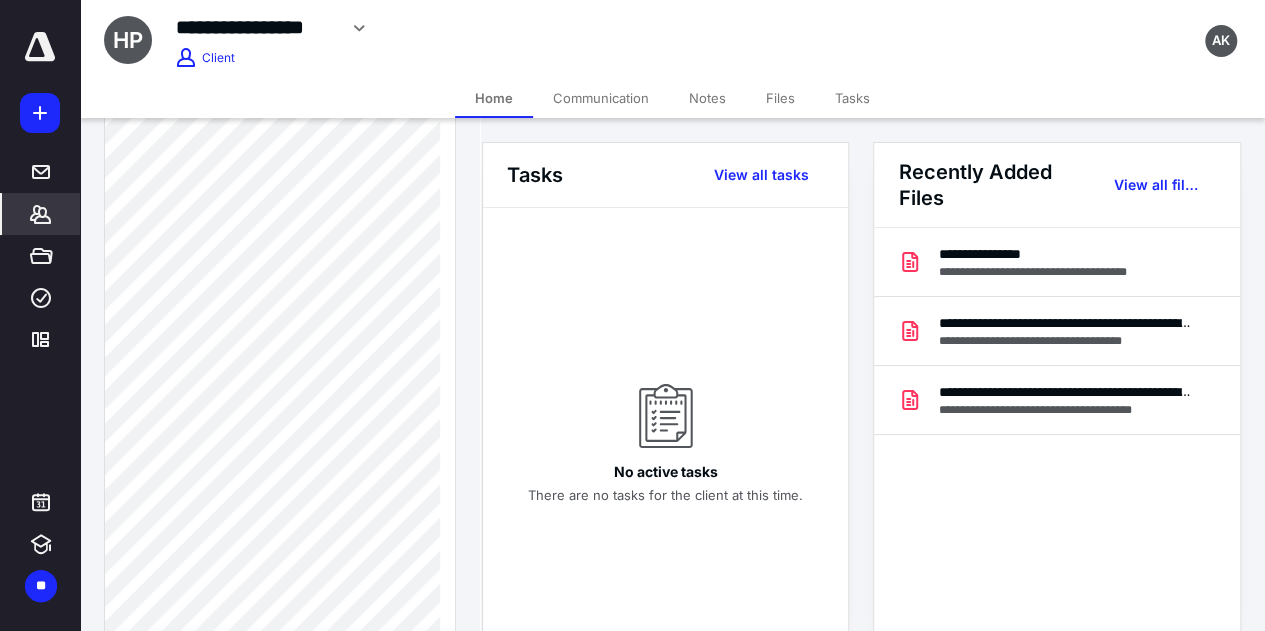 scroll, scrollTop: 720, scrollLeft: 0, axis: vertical 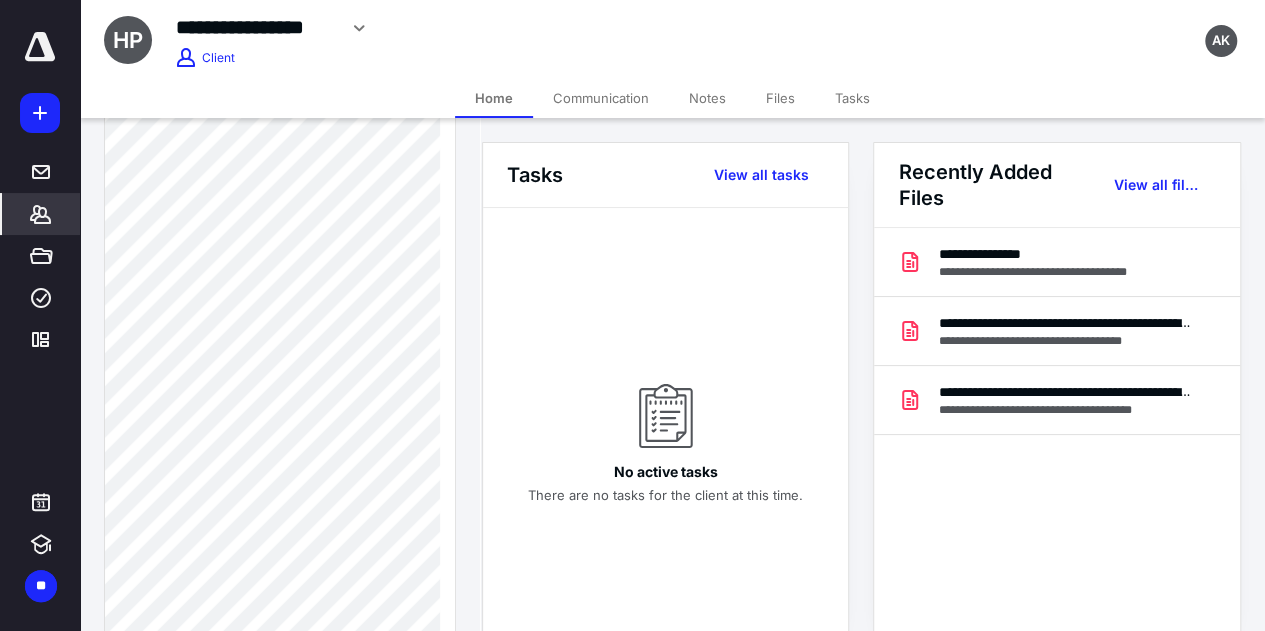 click on "Communication" at bounding box center (601, 98) 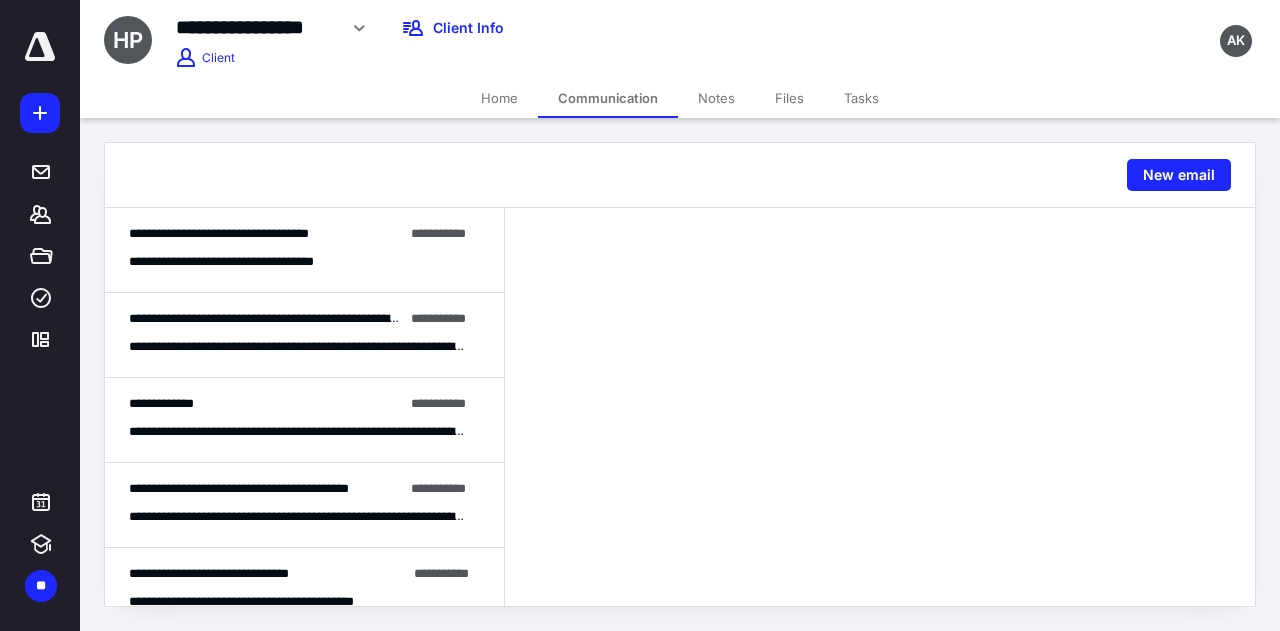 click on "**********" at bounding box center (297, 347) 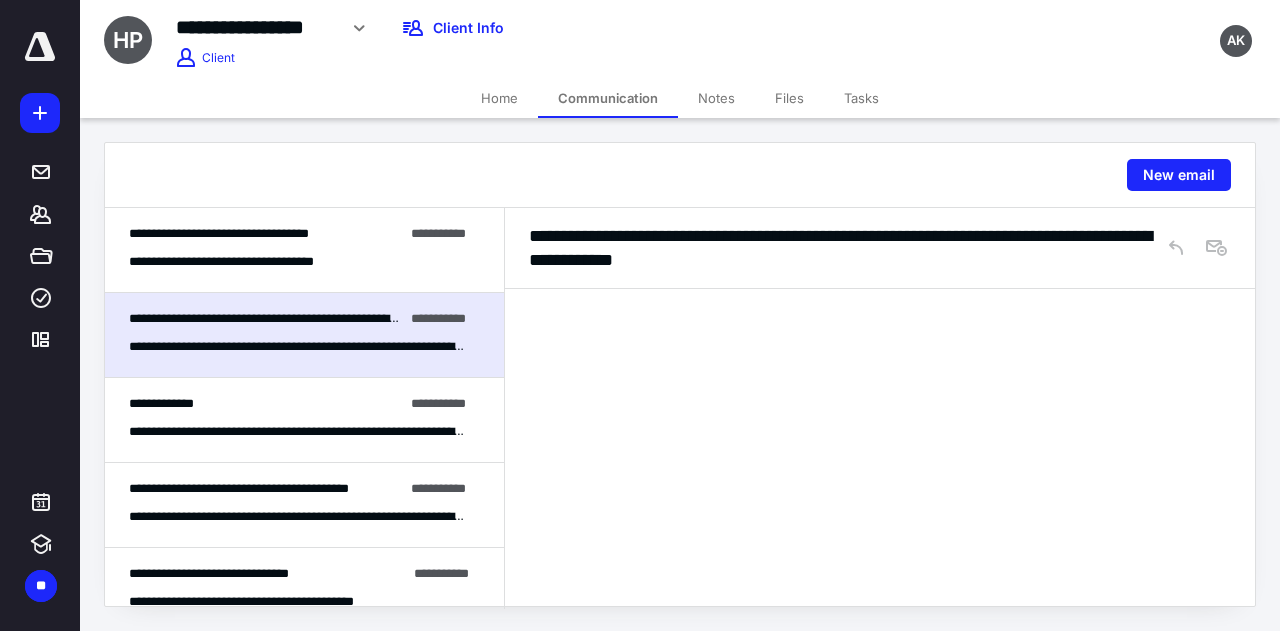 click on "**********" at bounding box center [209, 573] 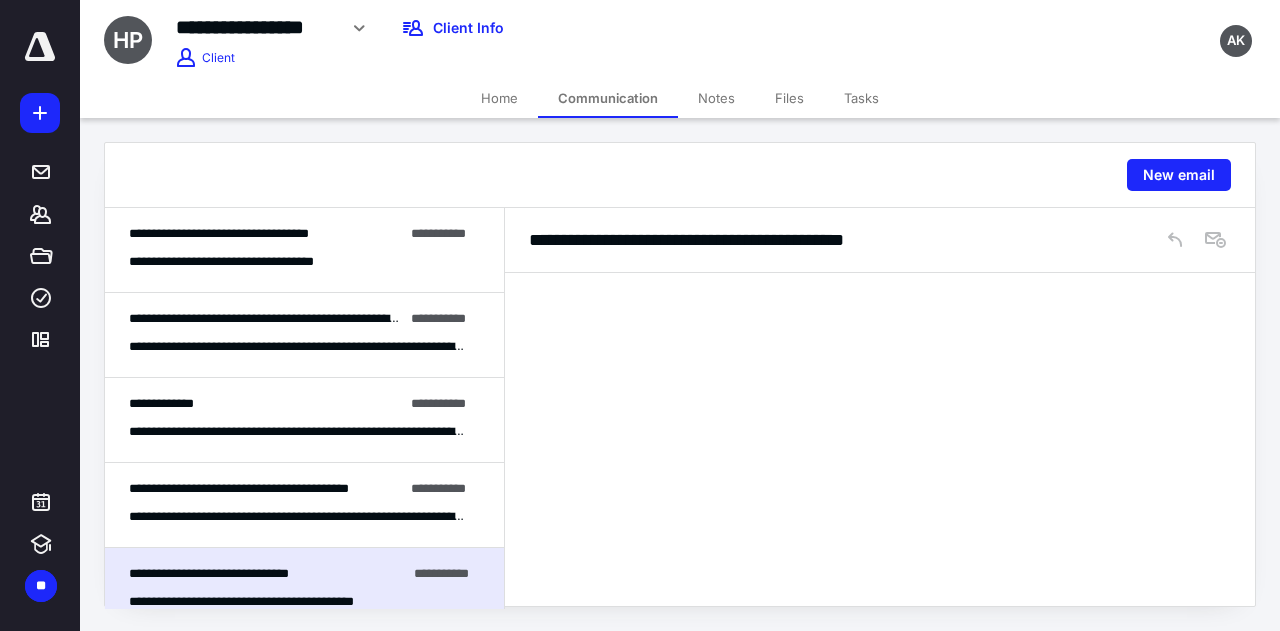 click on "**********" at bounding box center (304, 505) 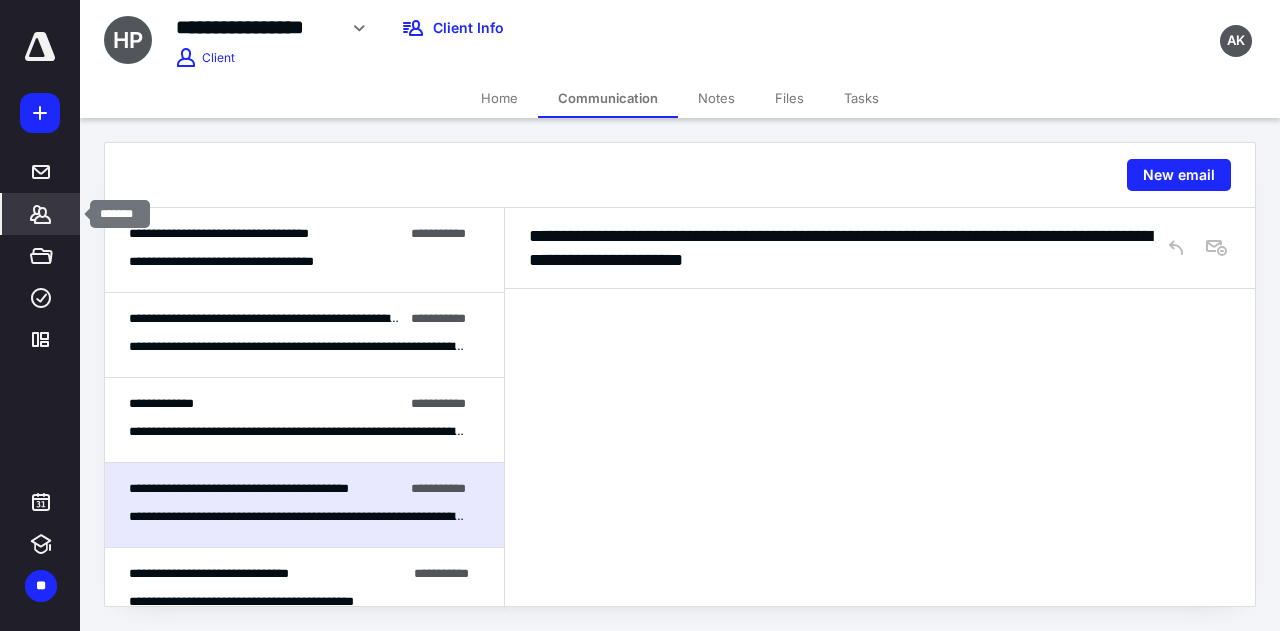 click 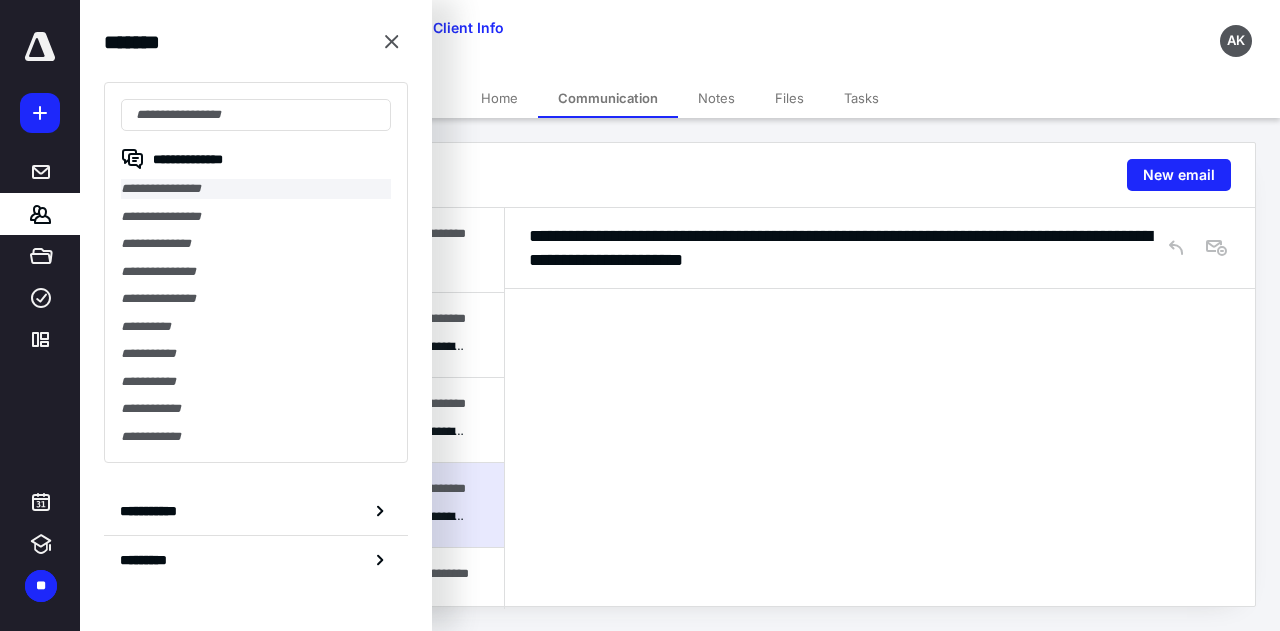 click on "**********" at bounding box center [256, 189] 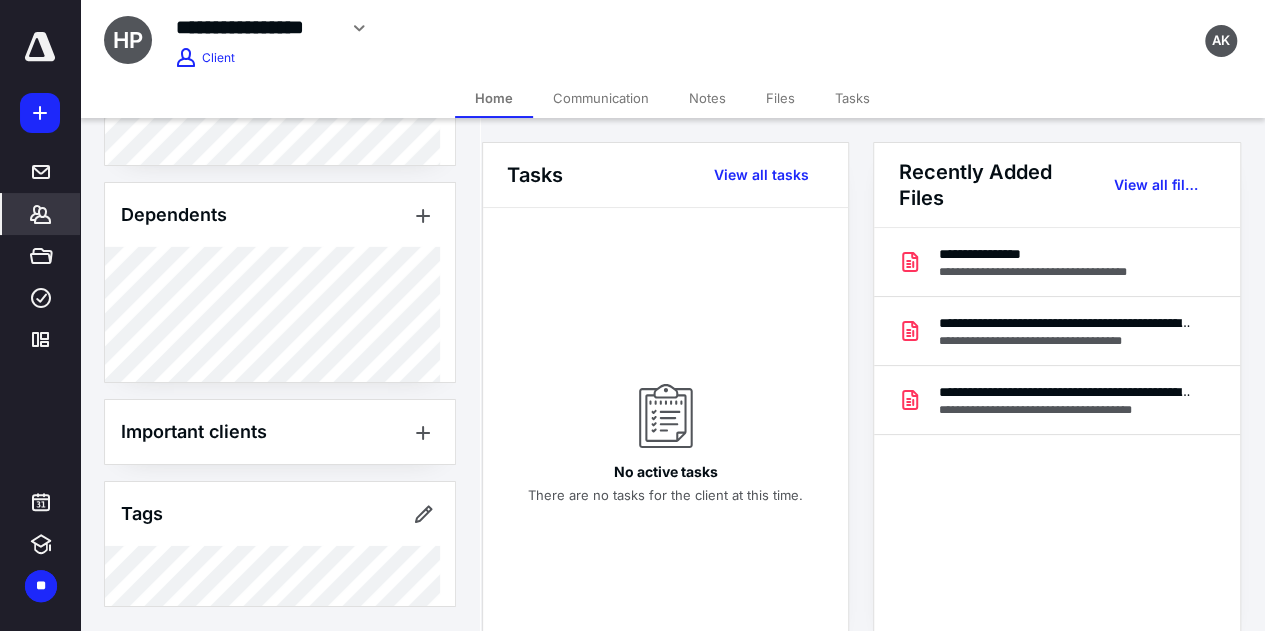 scroll, scrollTop: 2939, scrollLeft: 0, axis: vertical 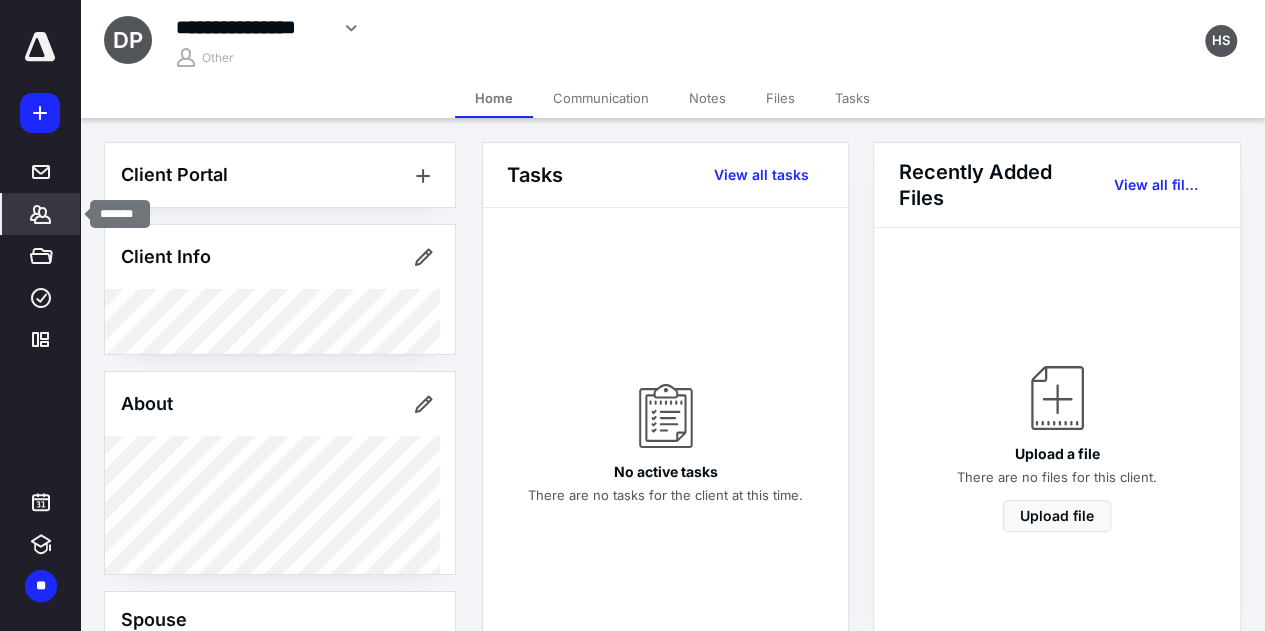 click 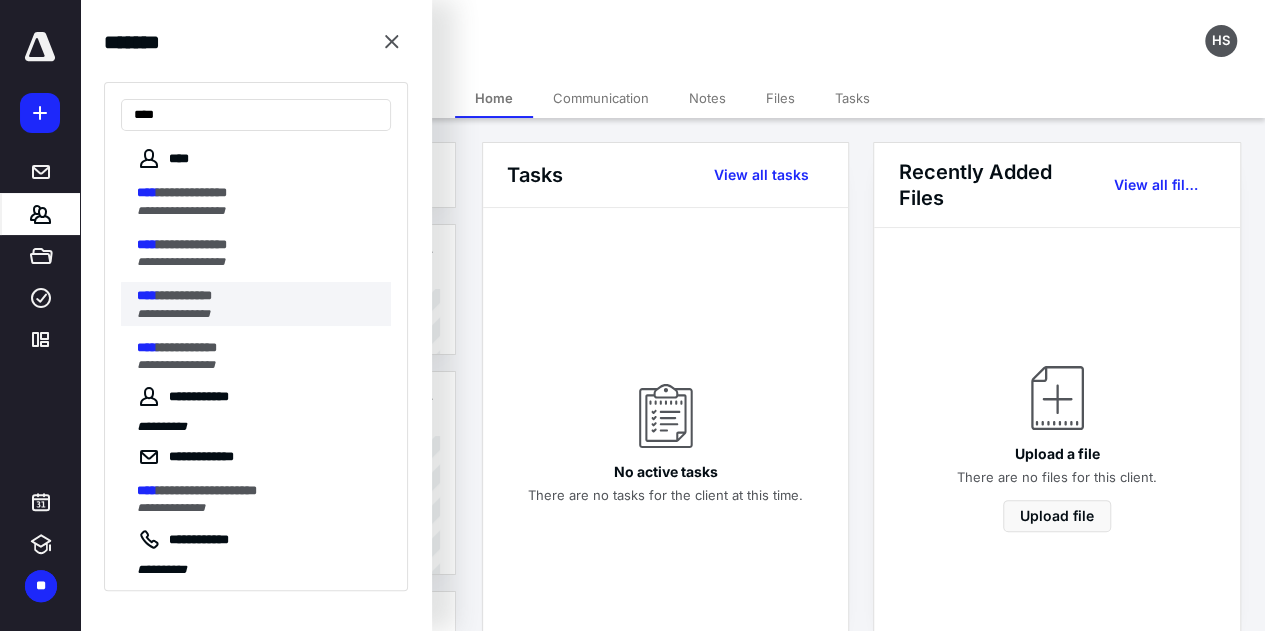 type on "****" 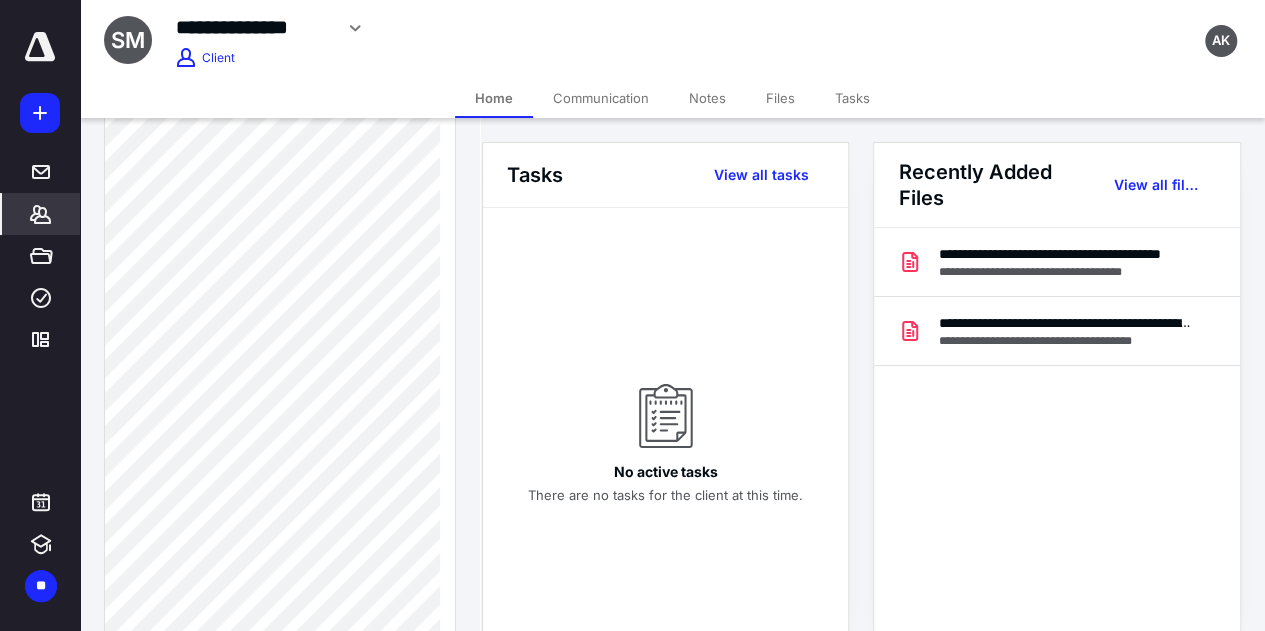 scroll, scrollTop: 1612, scrollLeft: 0, axis: vertical 